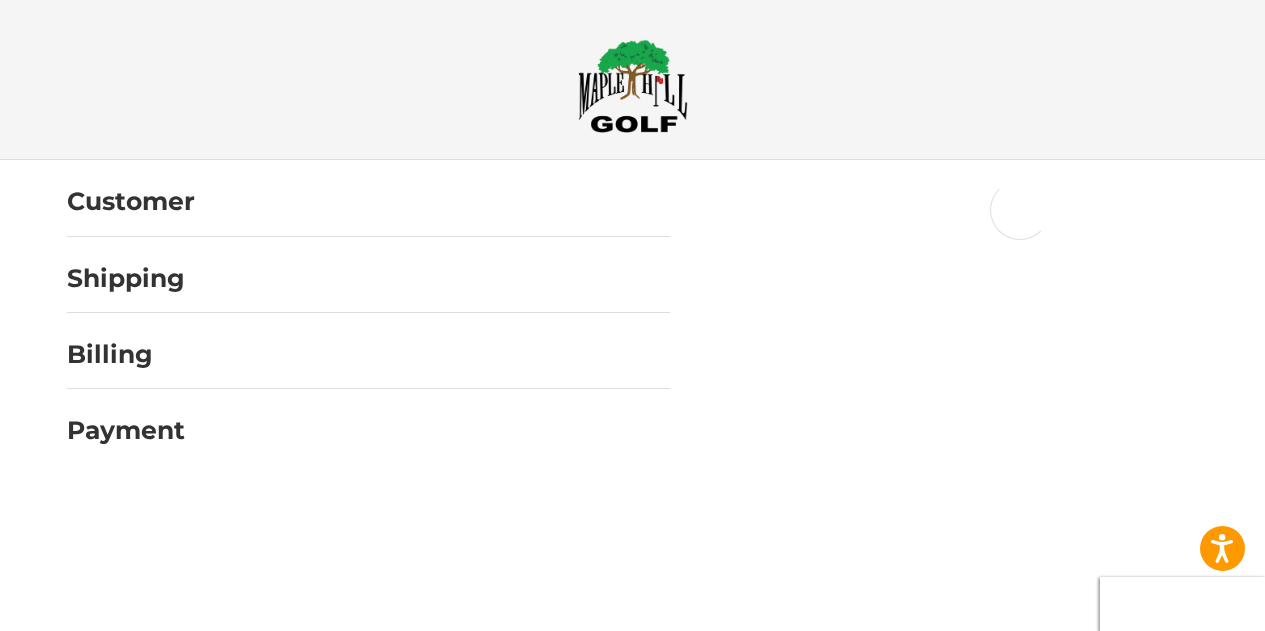 scroll, scrollTop: 0, scrollLeft: 0, axis: both 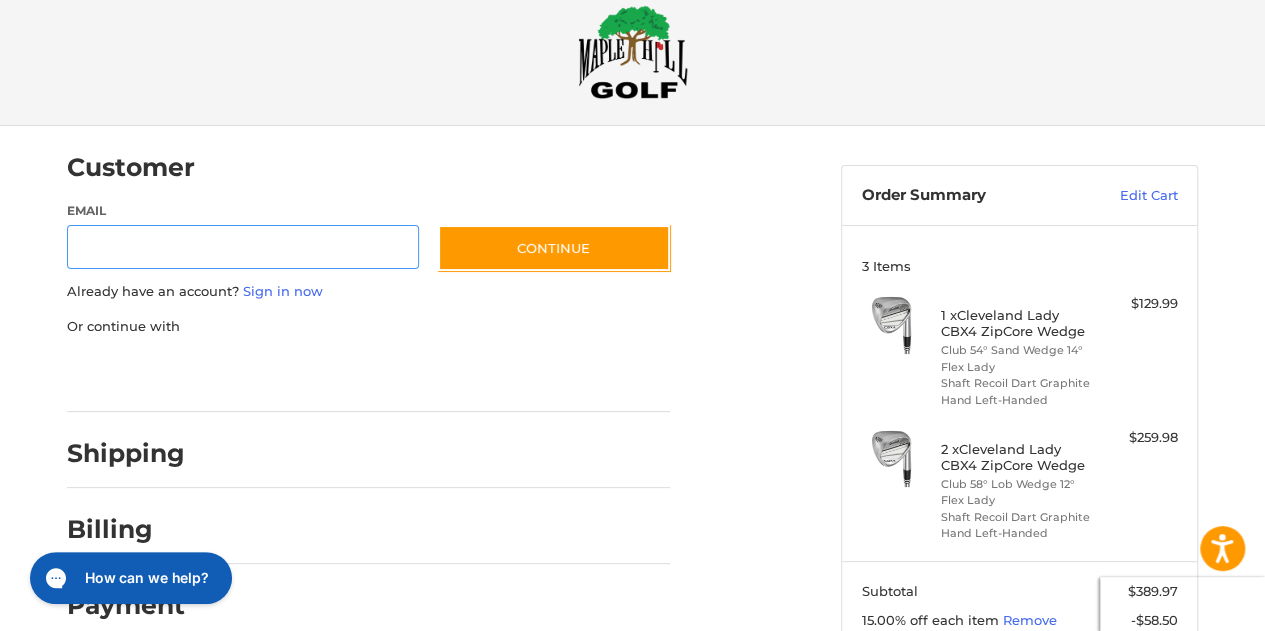 click on "Email" at bounding box center [243, 247] 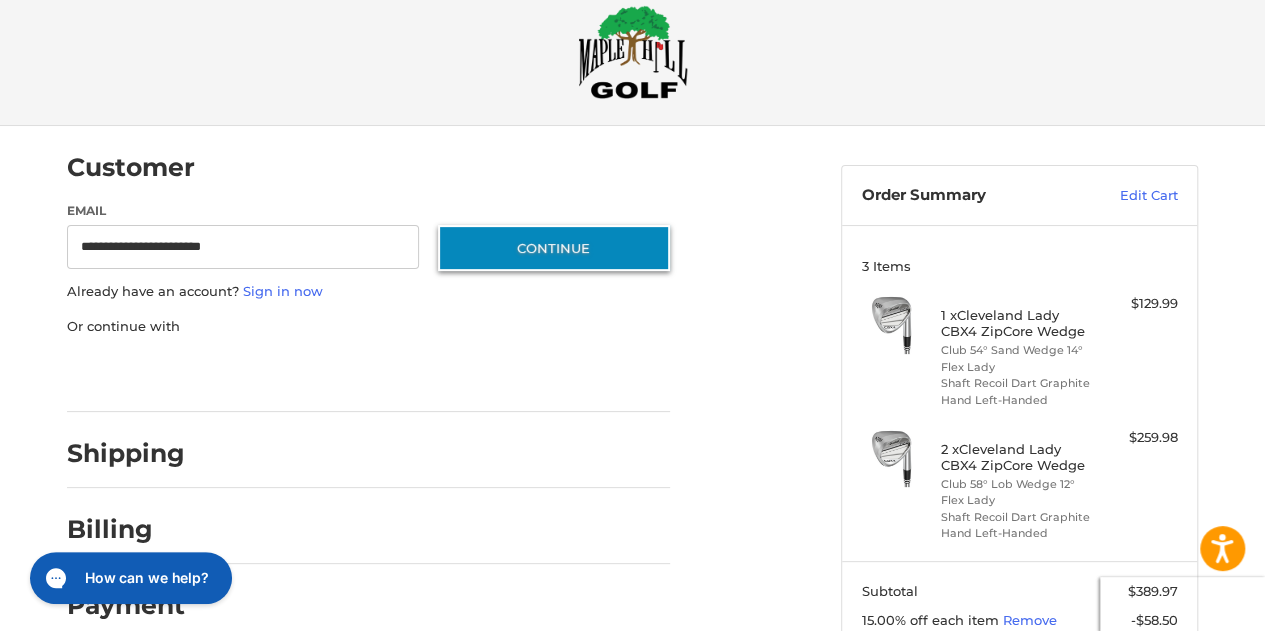click on "Continue" at bounding box center (554, 248) 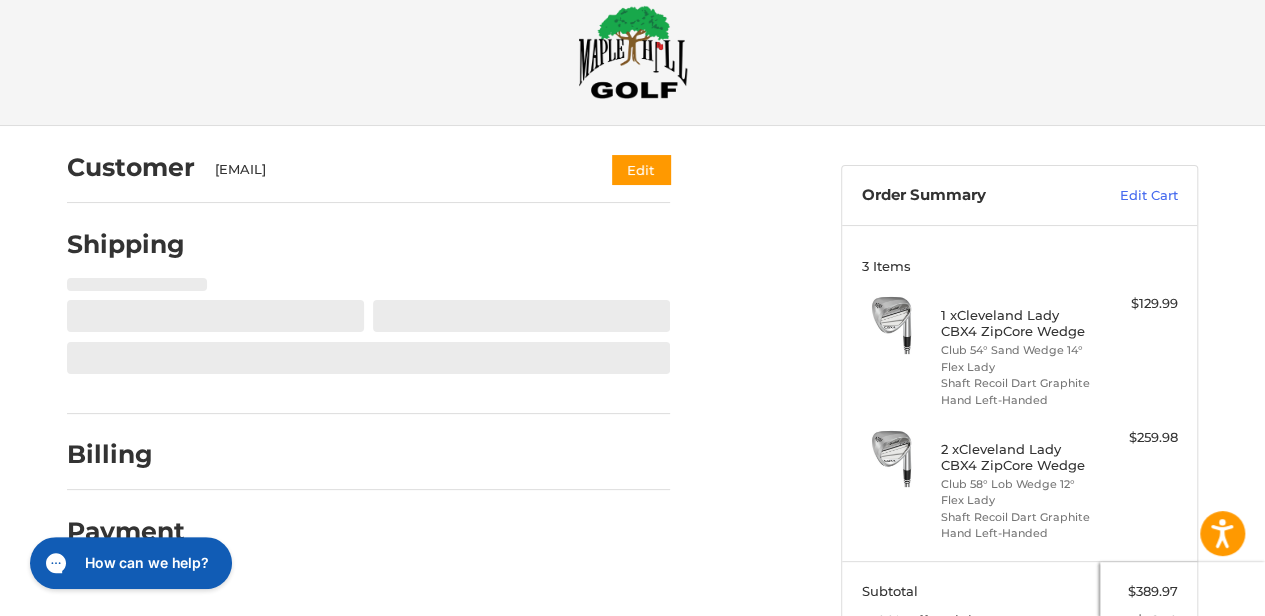 select on "**" 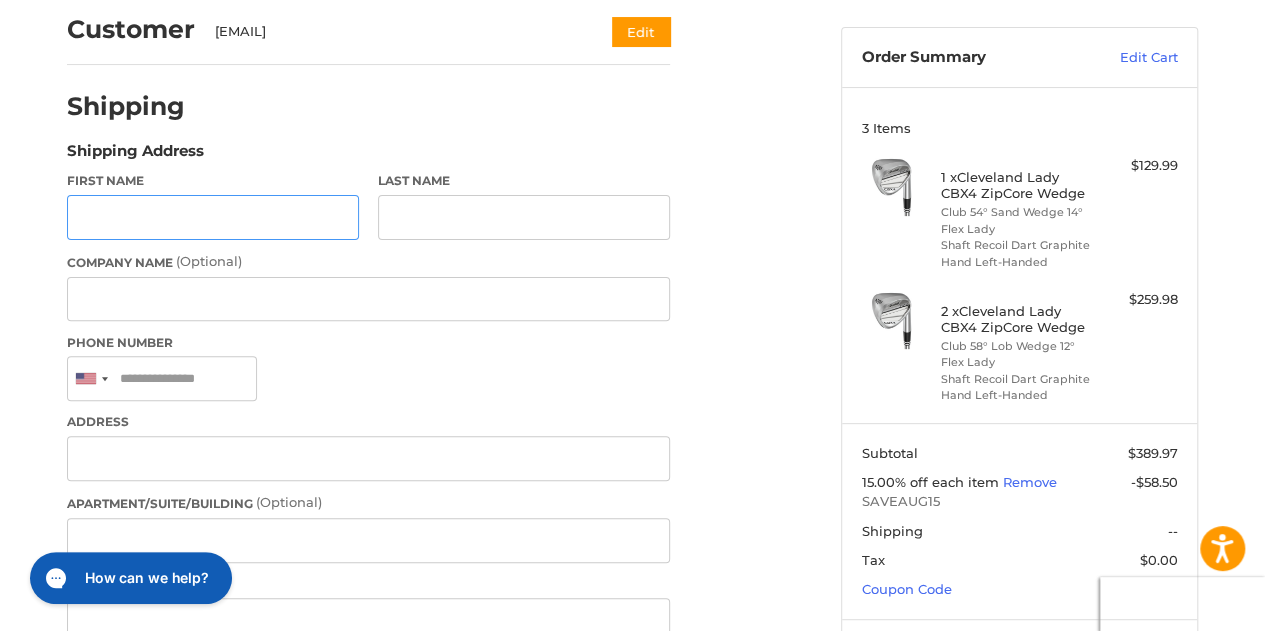 scroll, scrollTop: 170, scrollLeft: 0, axis: vertical 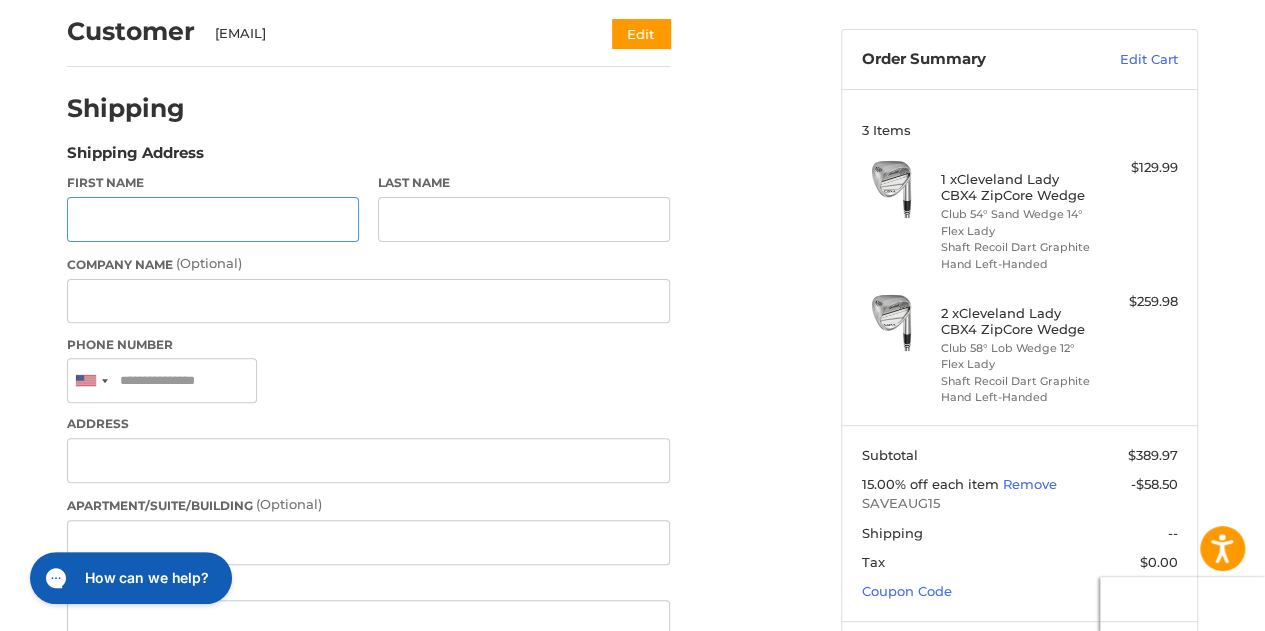 click on "First Name" at bounding box center [213, 219] 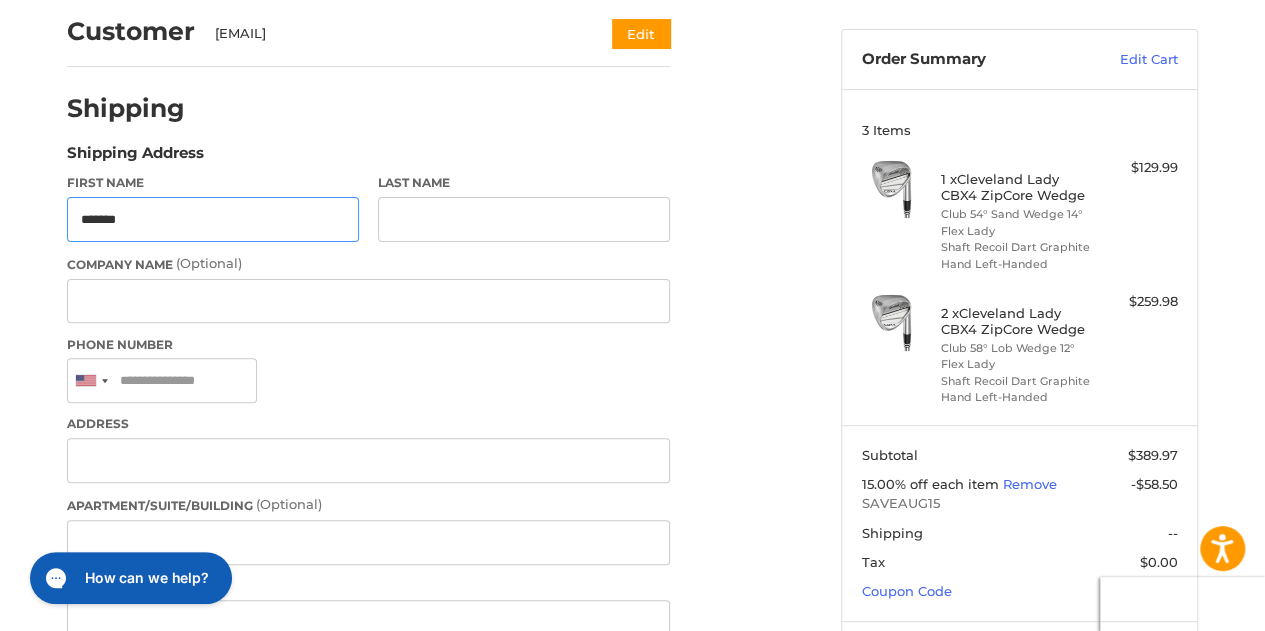 type on "*******" 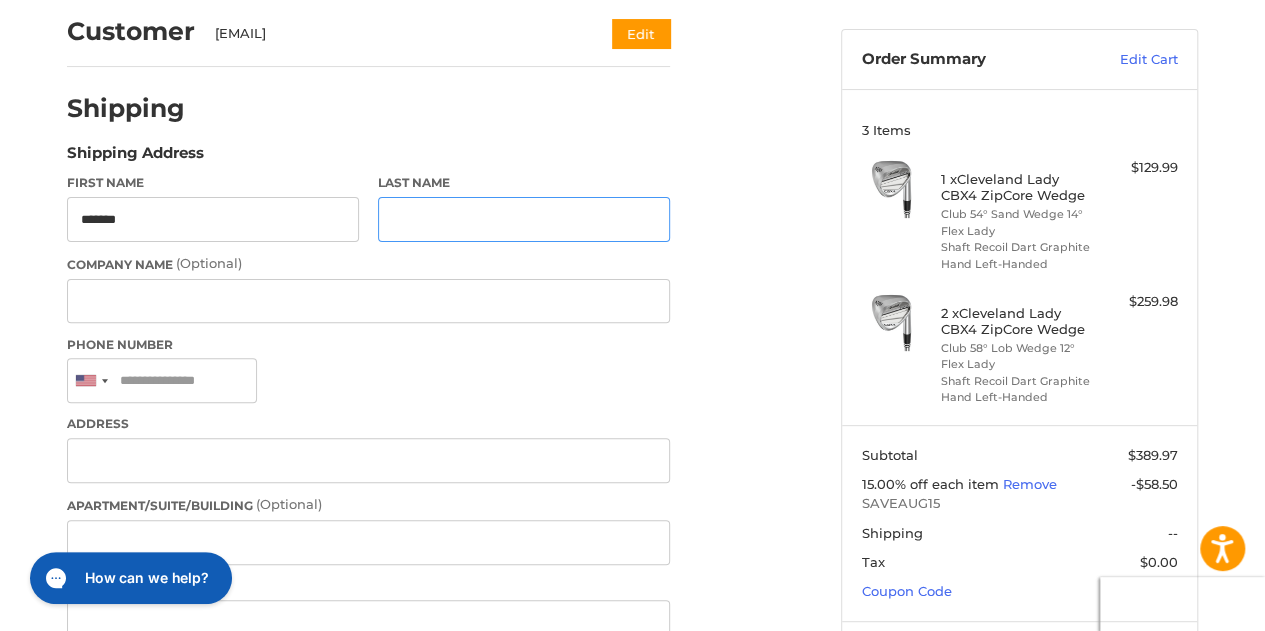 click on "Last Name" at bounding box center (524, 219) 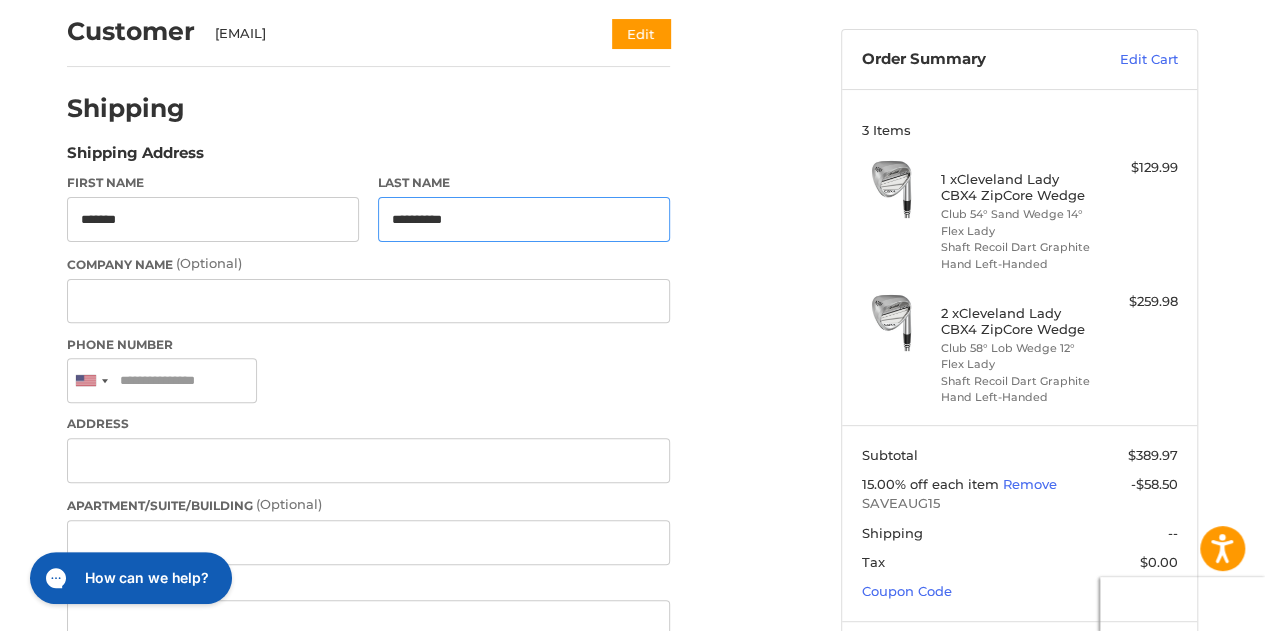 type on "**********" 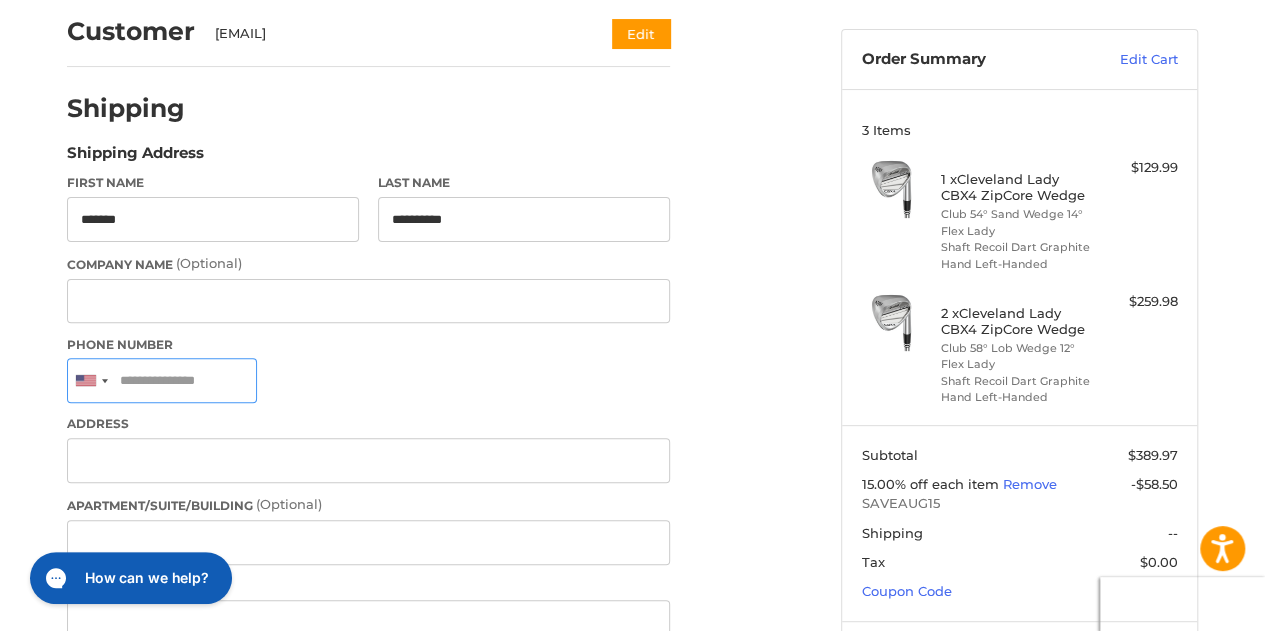 click on "Phone Number" at bounding box center [162, 380] 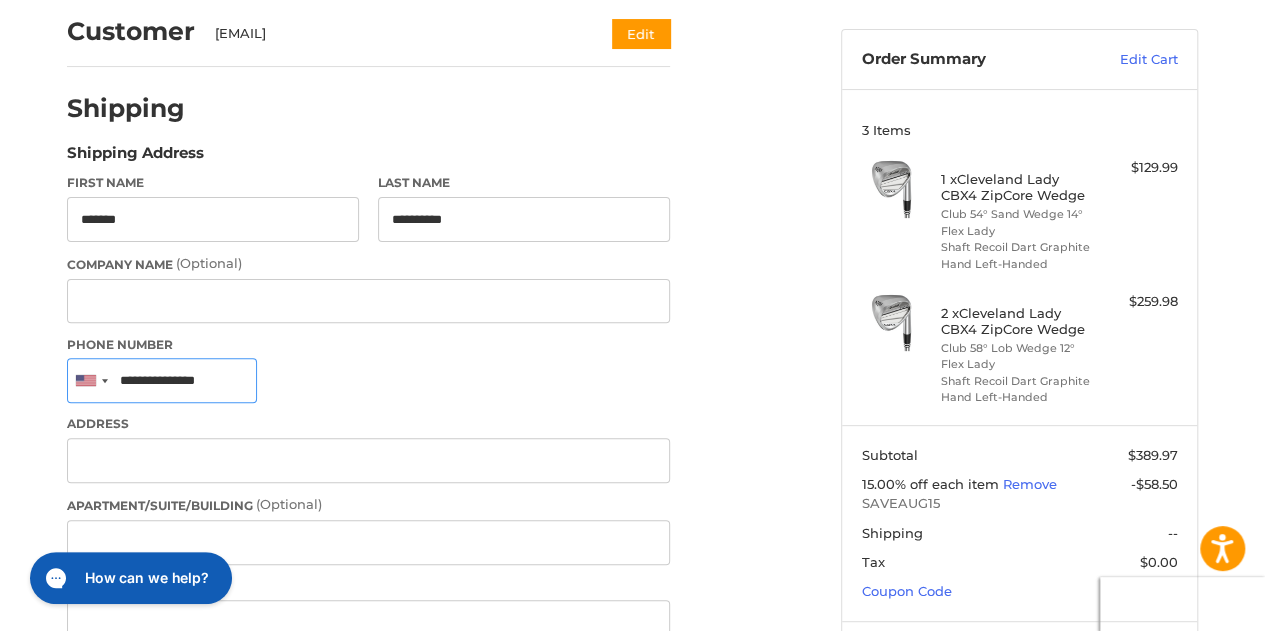 type on "**********" 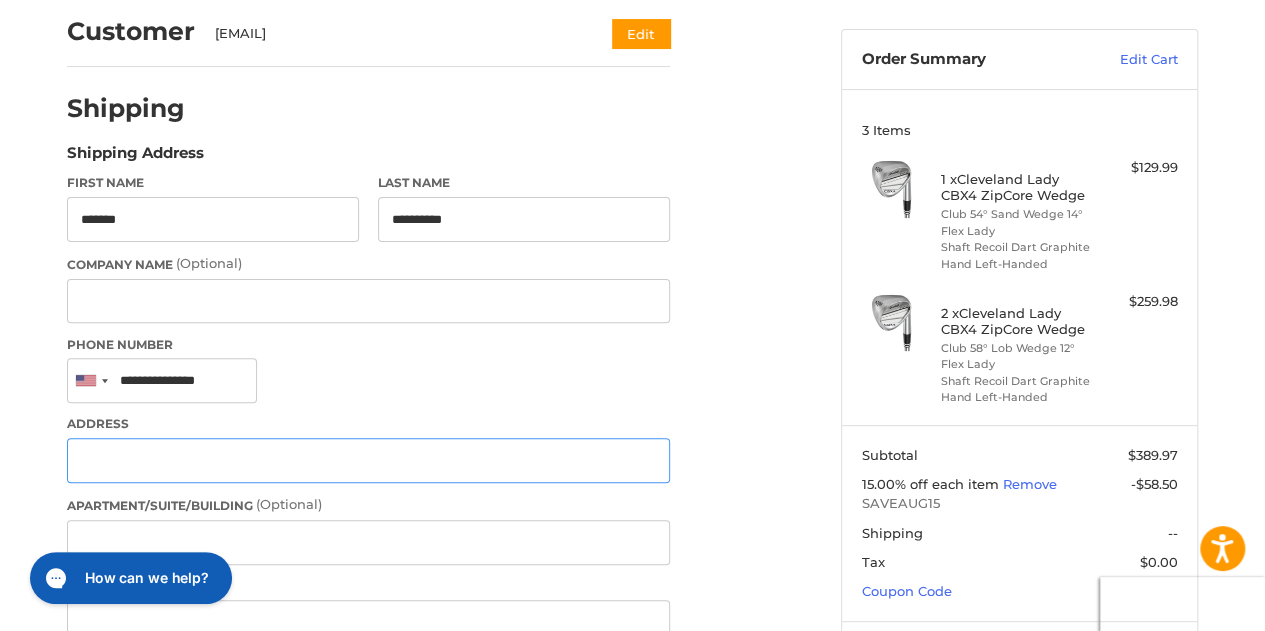 click on "Address" at bounding box center (368, 460) 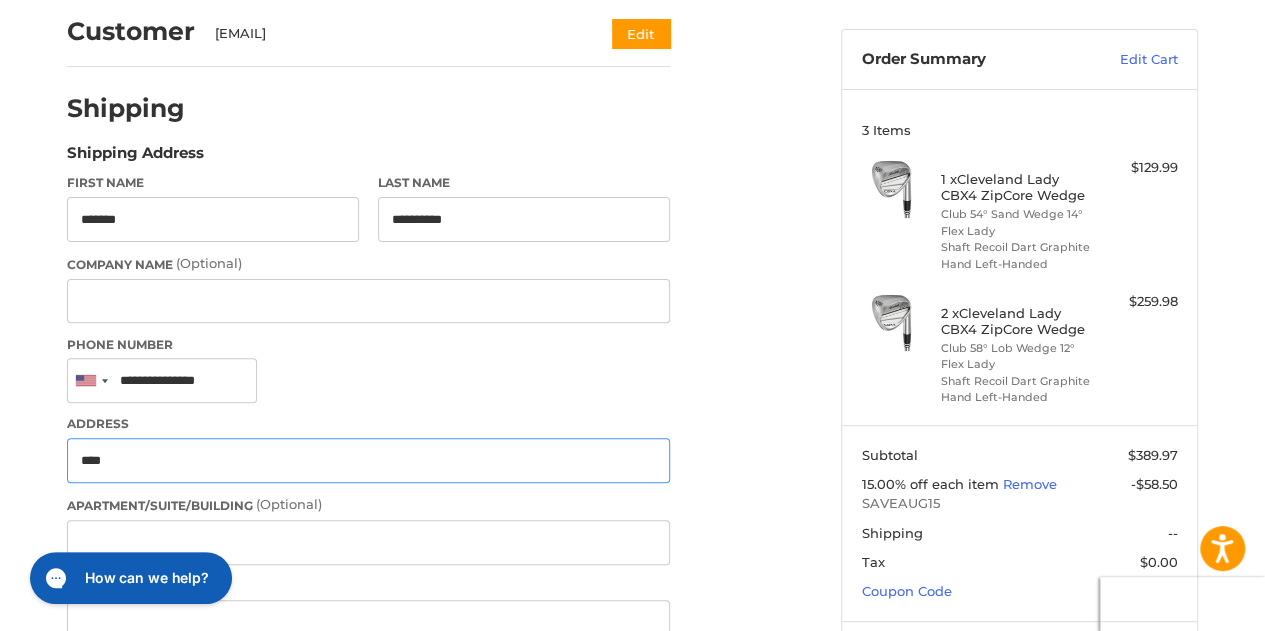 click on "****" at bounding box center (368, 460) 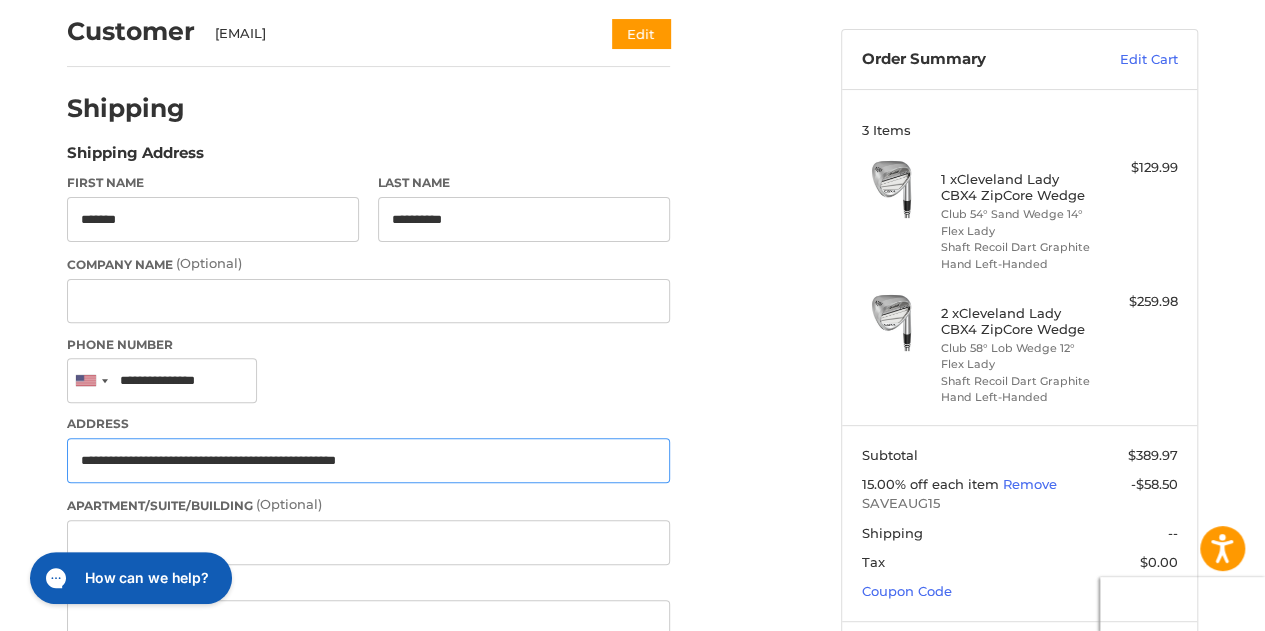 click on "**********" at bounding box center [368, 460] 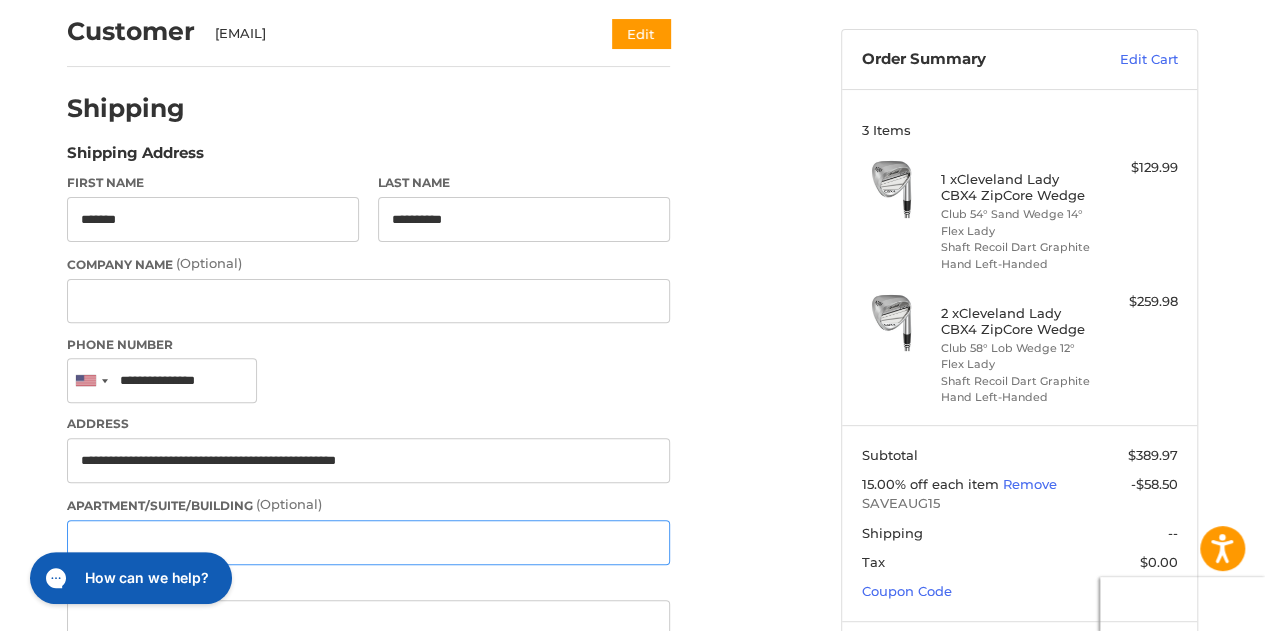 click on "Apartment/Suite/Building   (Optional)" at bounding box center [368, 542] 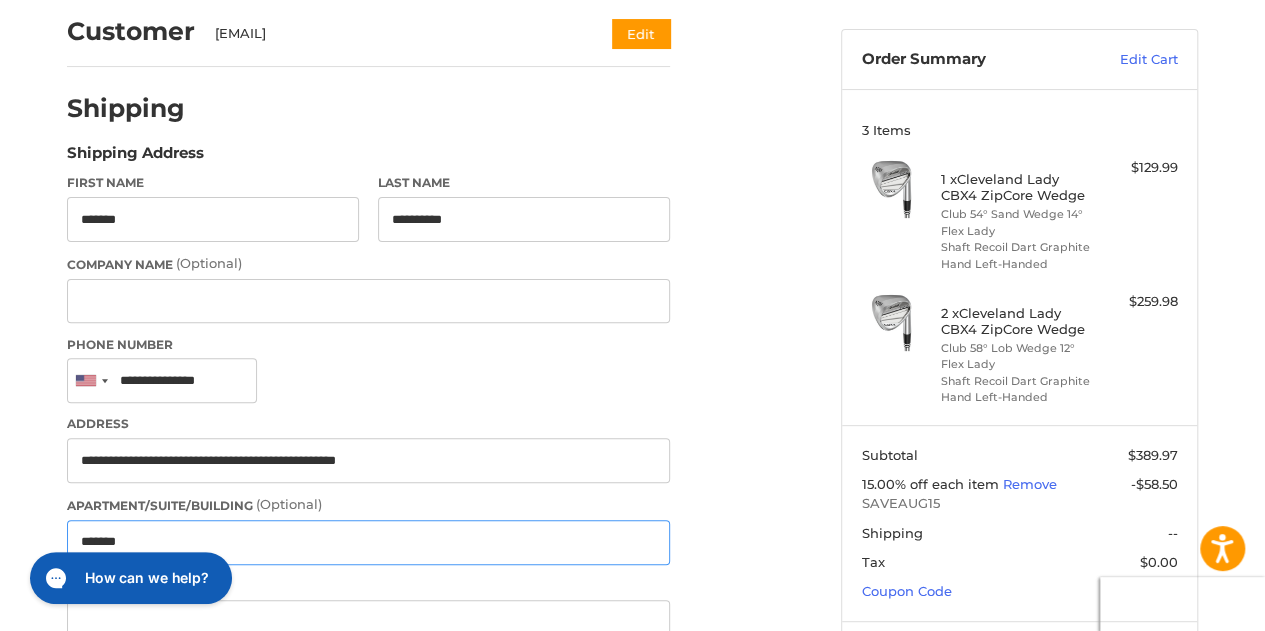 type on "*******" 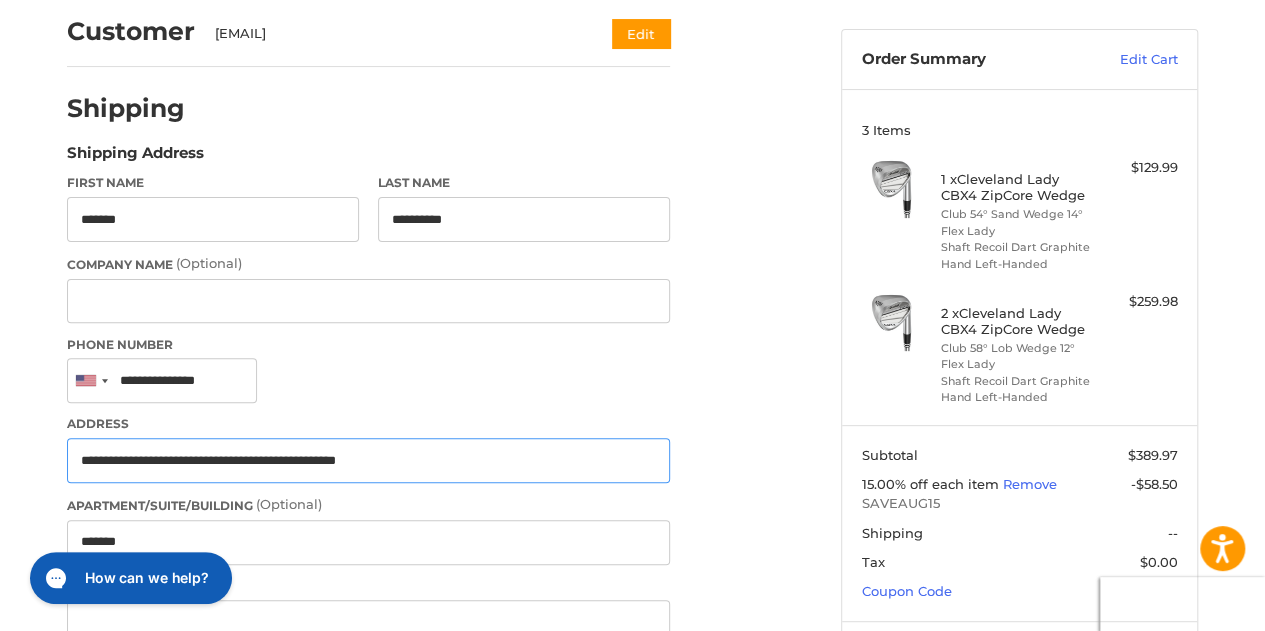 drag, startPoint x: 240, startPoint y: 458, endPoint x: 496, endPoint y: 484, distance: 257.31693 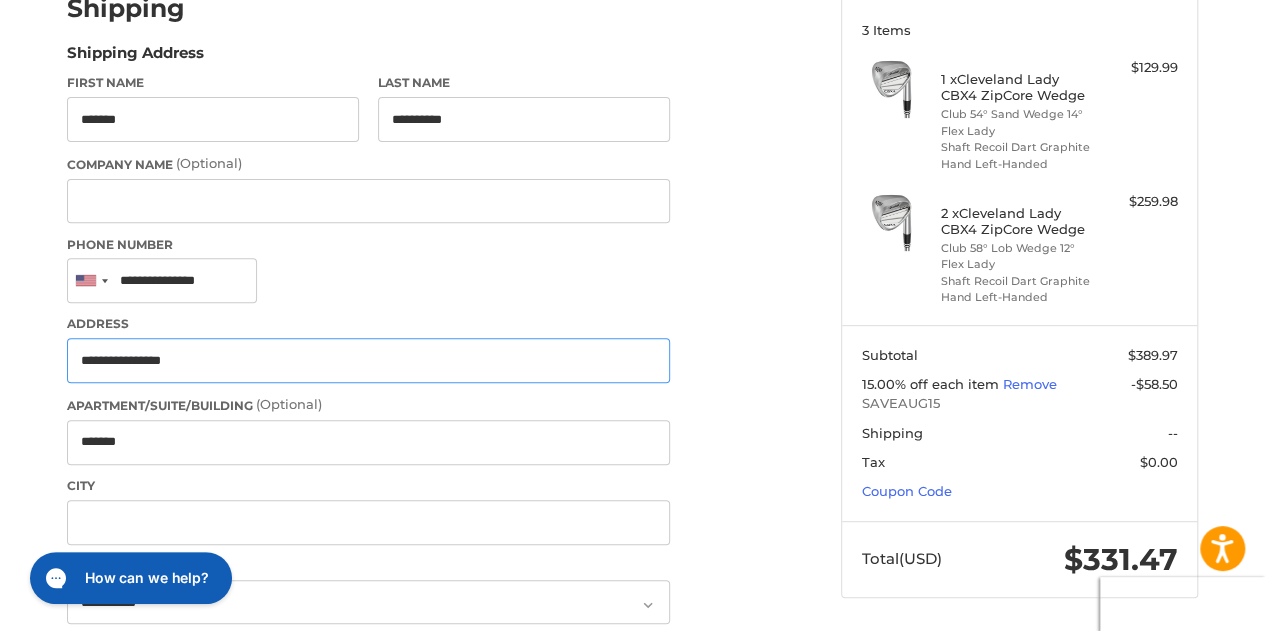 scroll, scrollTop: 470, scrollLeft: 0, axis: vertical 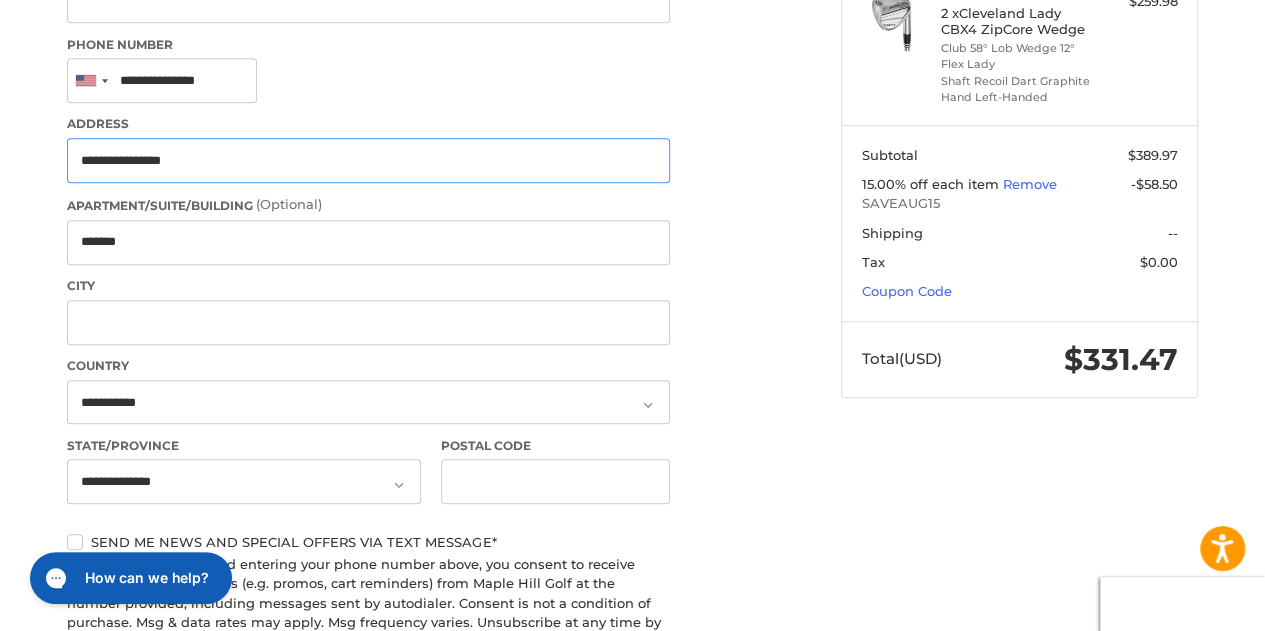 type on "**********" 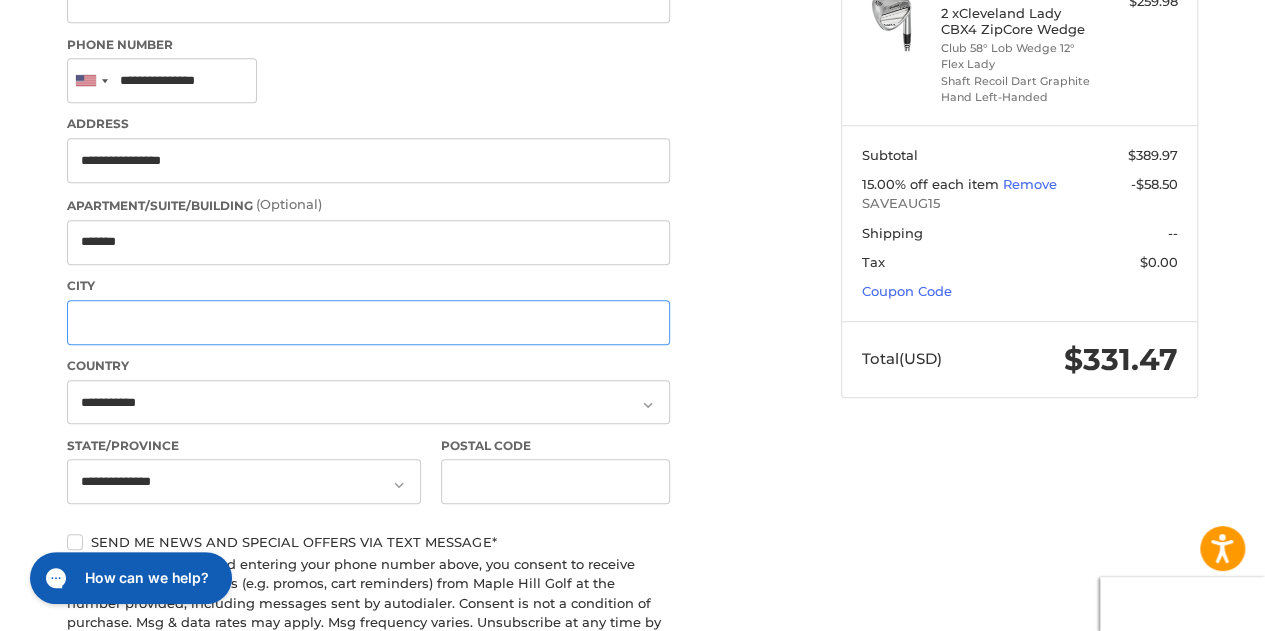 click on "City" at bounding box center [368, 322] 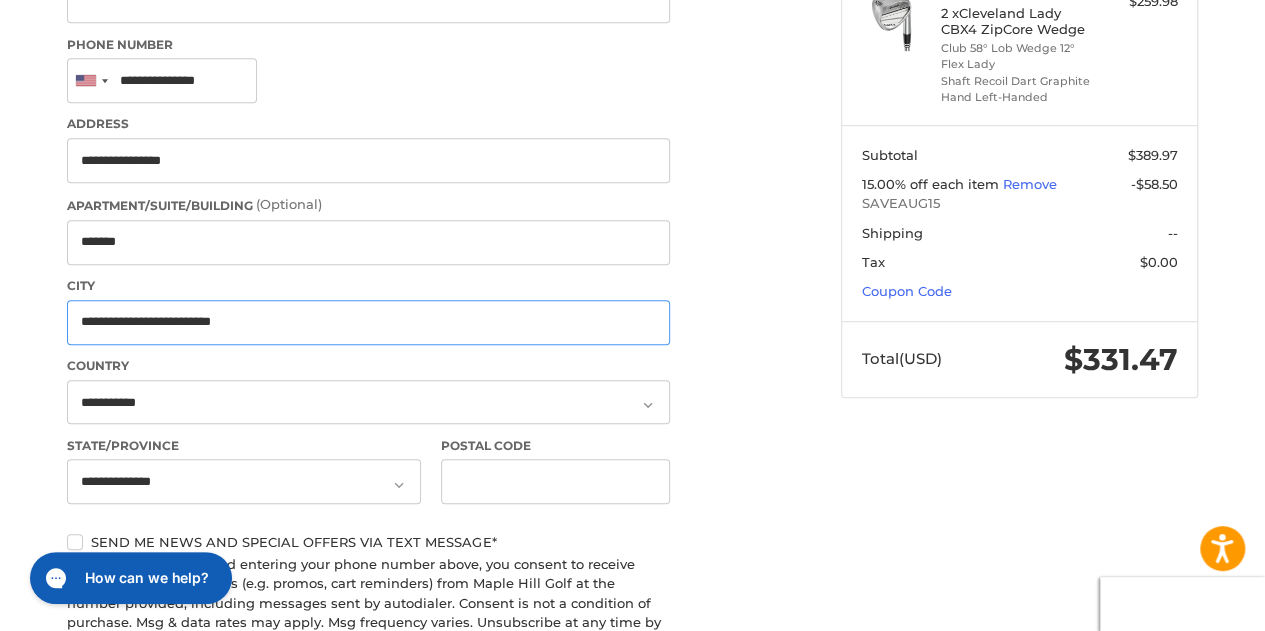drag, startPoint x: 164, startPoint y: 323, endPoint x: 457, endPoint y: 335, distance: 293.24564 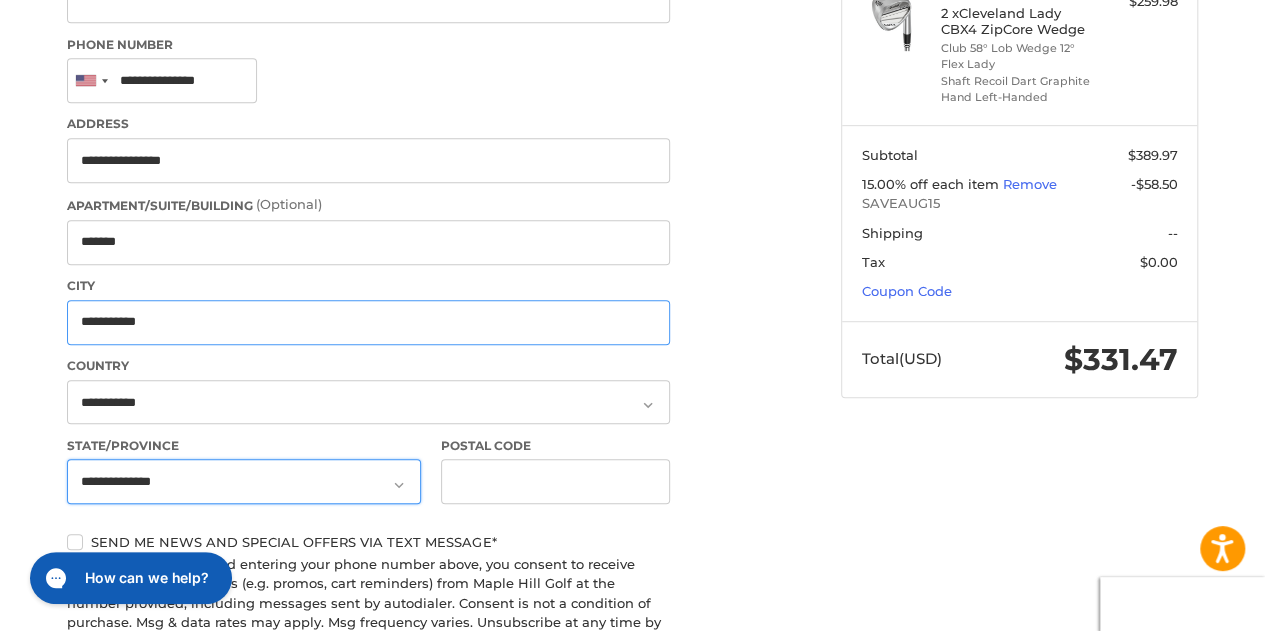 type on "**********" 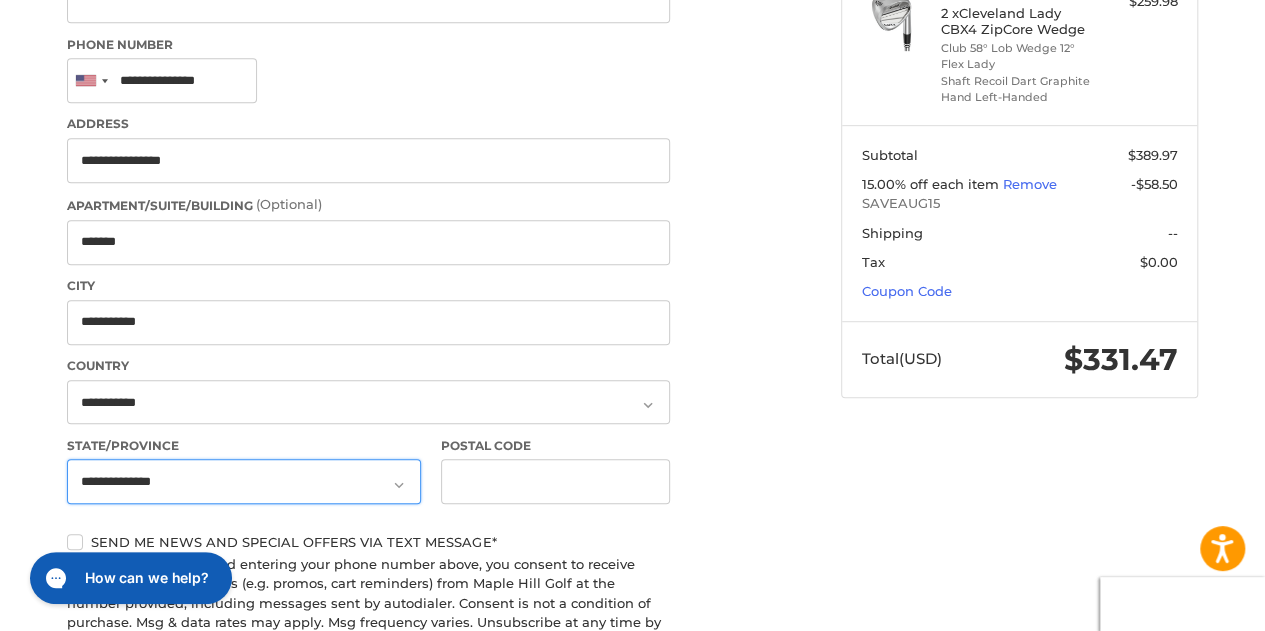 click on "**********" at bounding box center (244, 481) 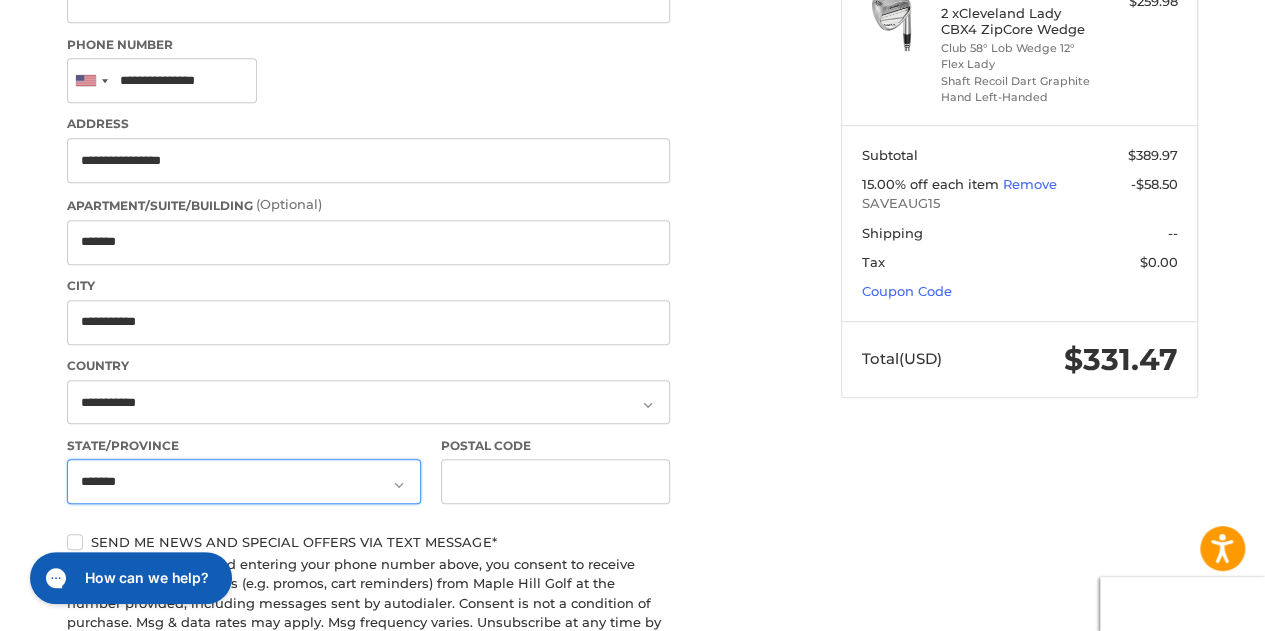 click on "**********" at bounding box center (244, 481) 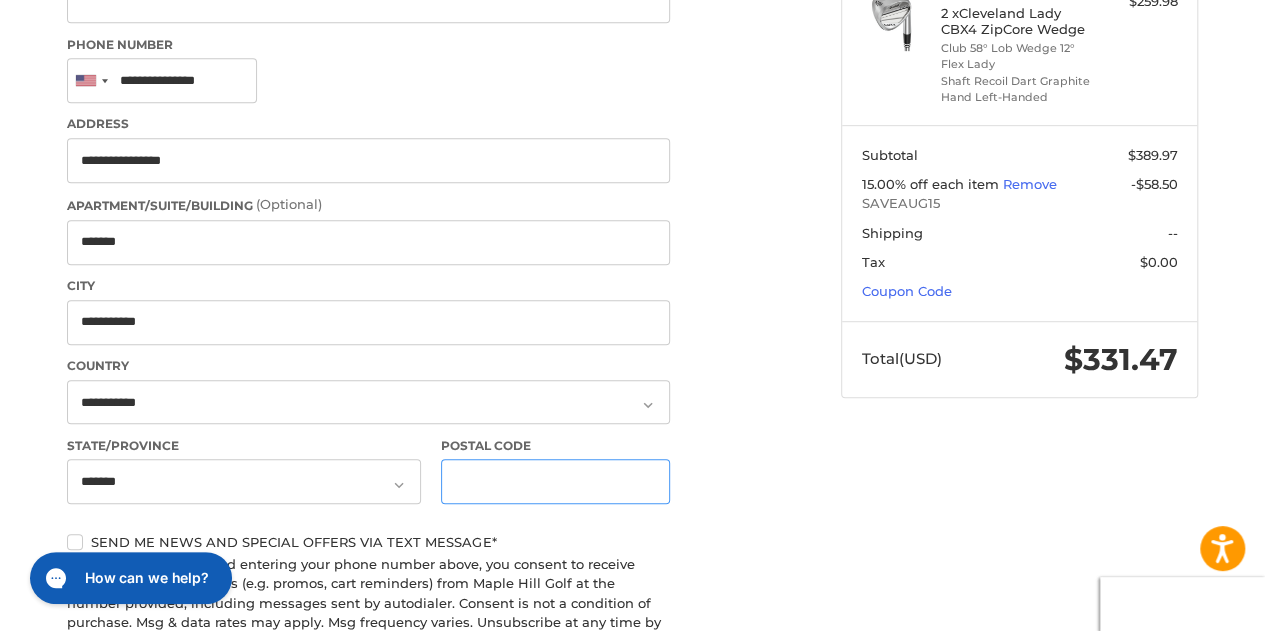 click on "Postal Code" at bounding box center (556, 481) 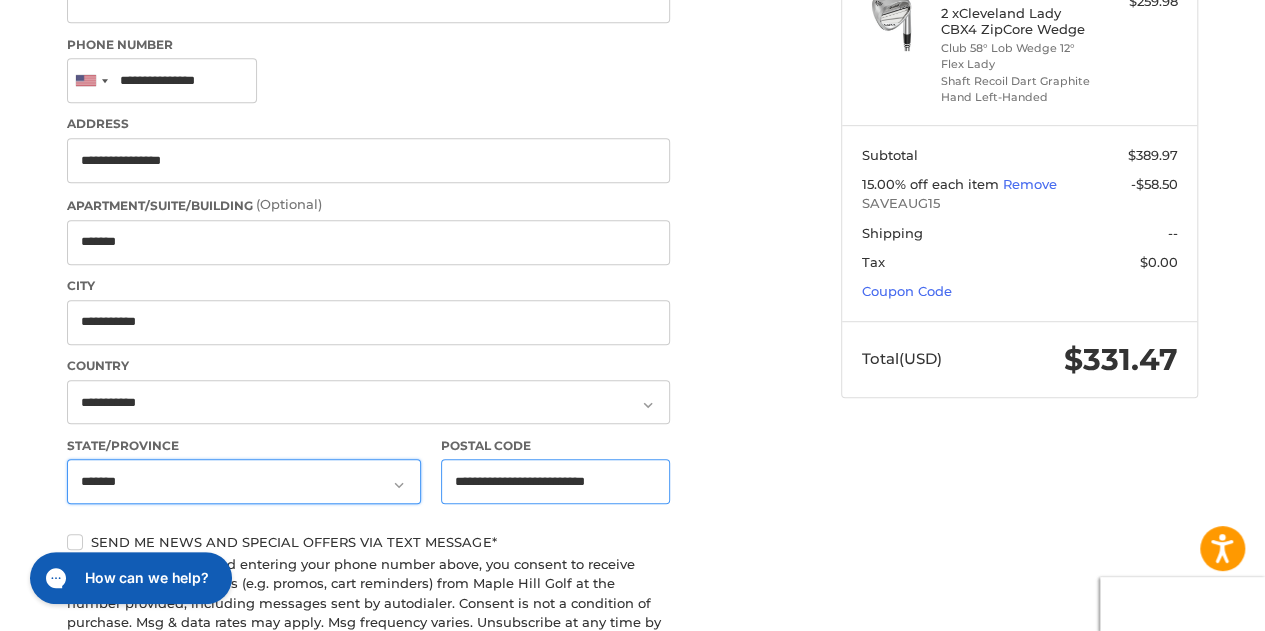 drag, startPoint x: 576, startPoint y: 477, endPoint x: 372, endPoint y: 485, distance: 204.1568 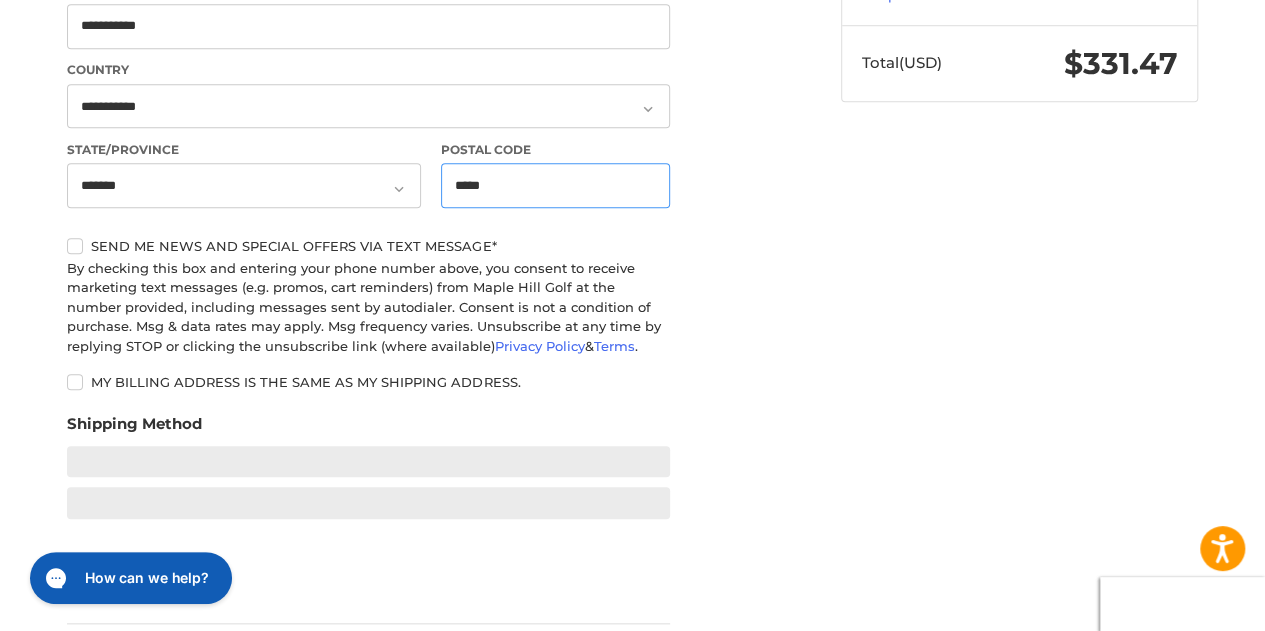 scroll, scrollTop: 770, scrollLeft: 0, axis: vertical 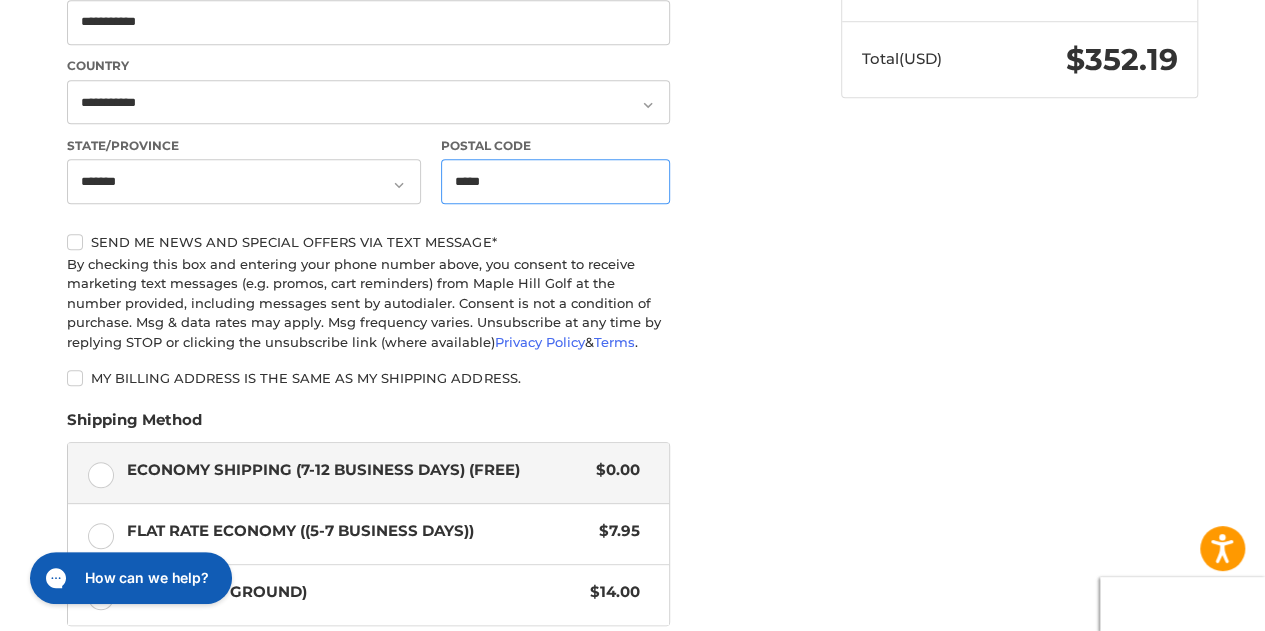 type on "*****" 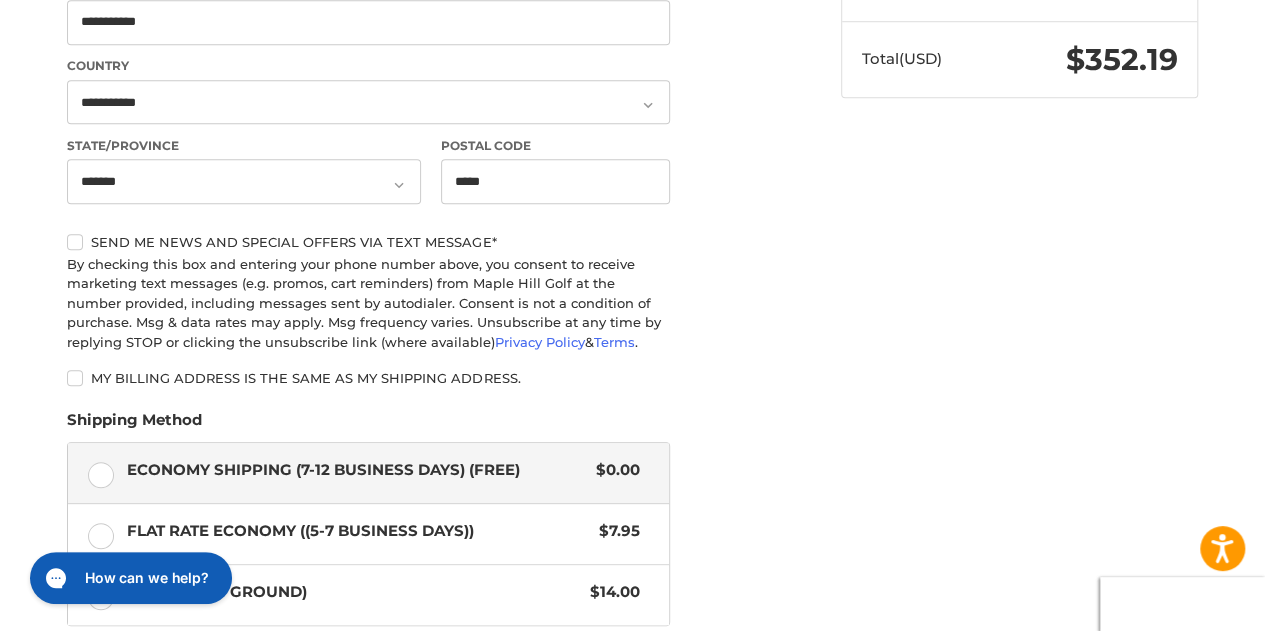 click on "My billing address is the same as my shipping address." at bounding box center [368, 378] 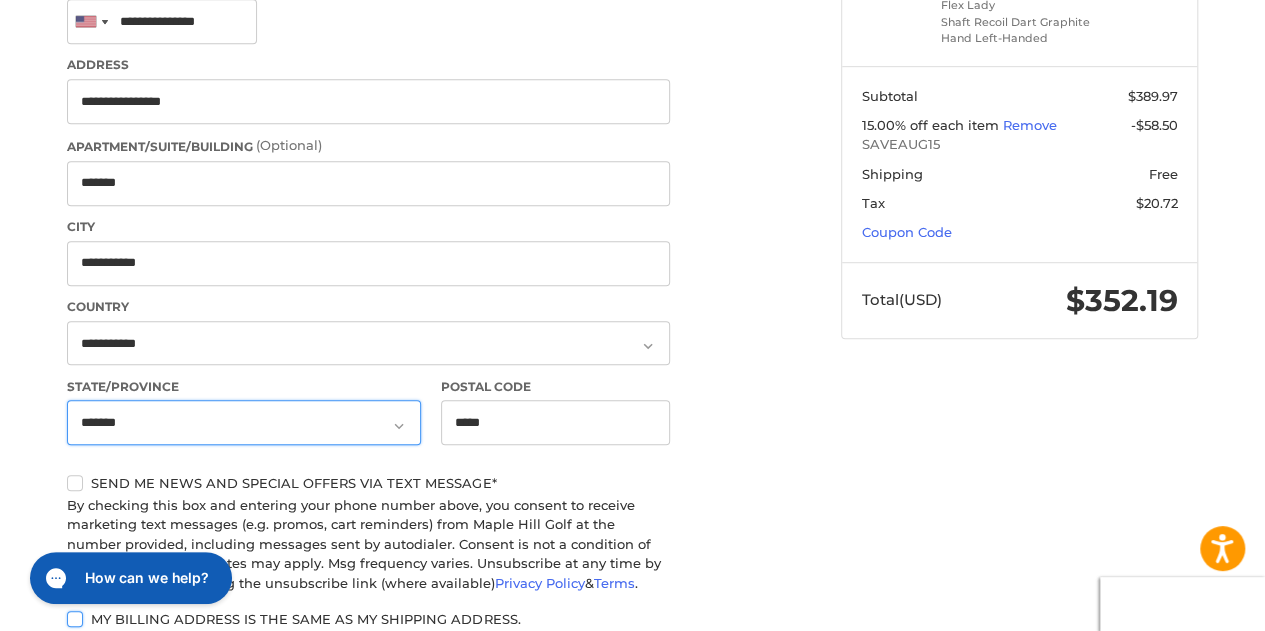 scroll, scrollTop: 29, scrollLeft: 0, axis: vertical 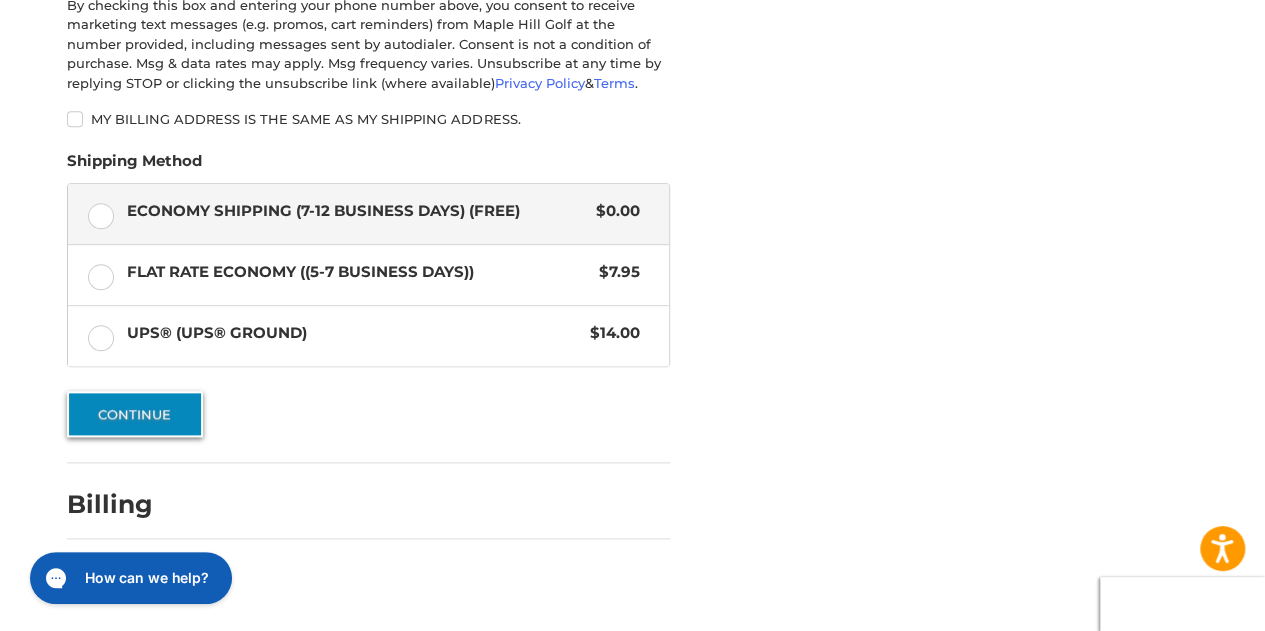 click on "Continue" at bounding box center (135, 414) 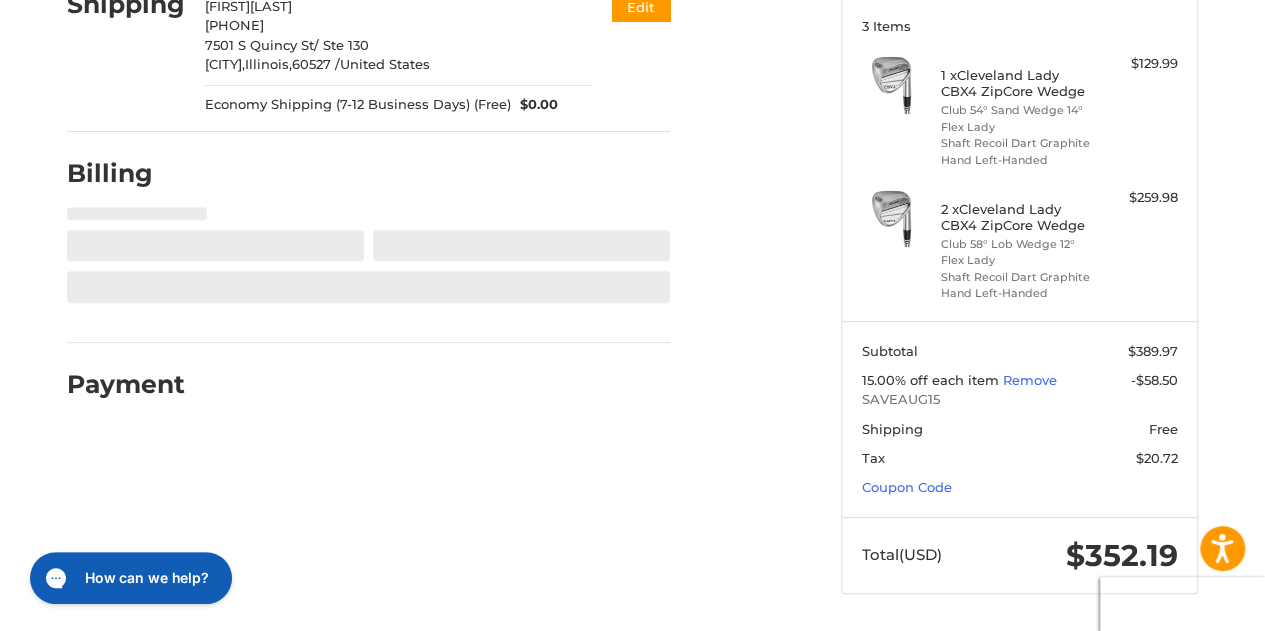 select on "**" 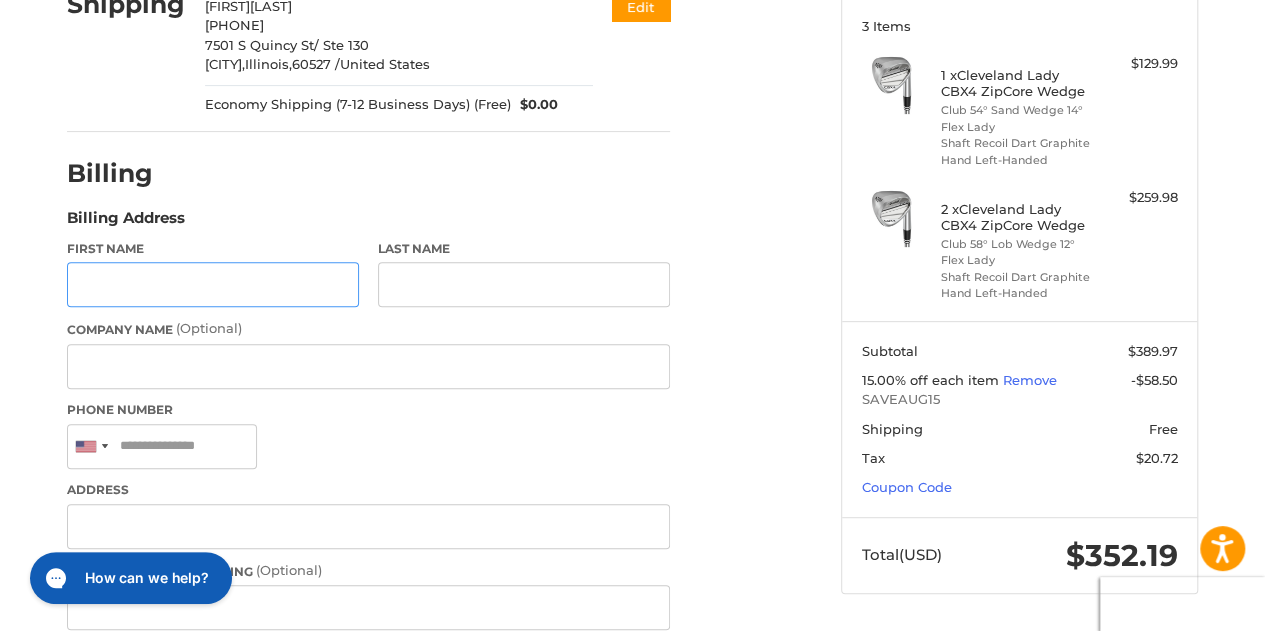 scroll, scrollTop: 278, scrollLeft: 0, axis: vertical 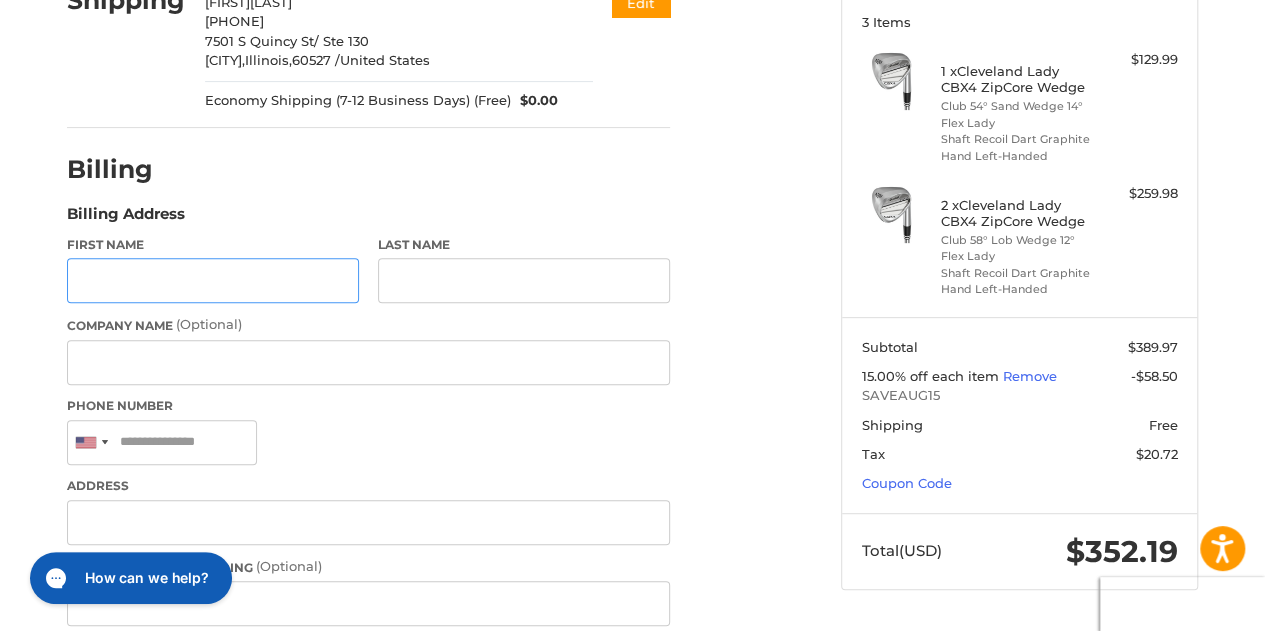 click on "First Name" at bounding box center (213, 280) 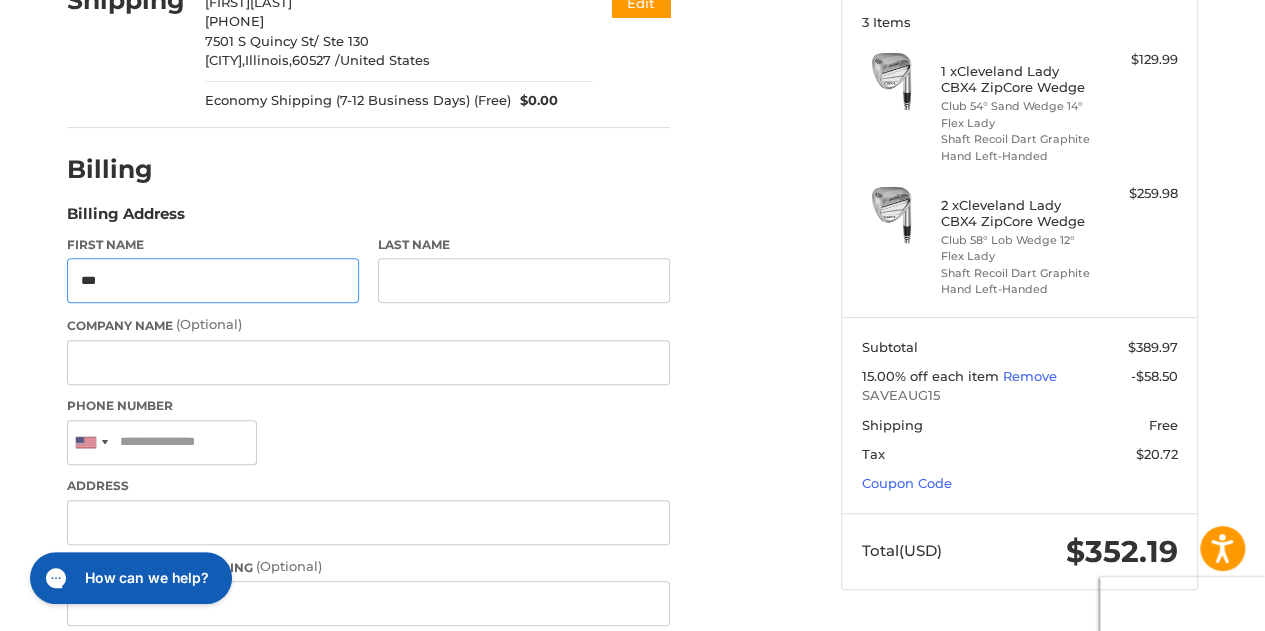 type on "***" 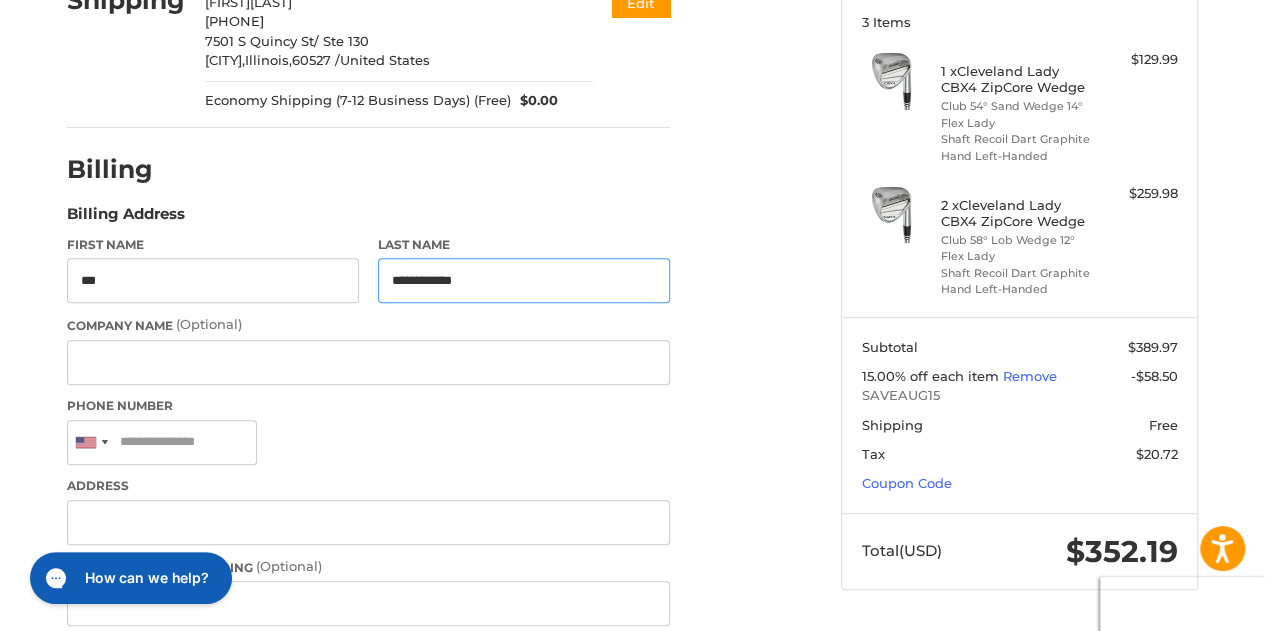 type on "**********" 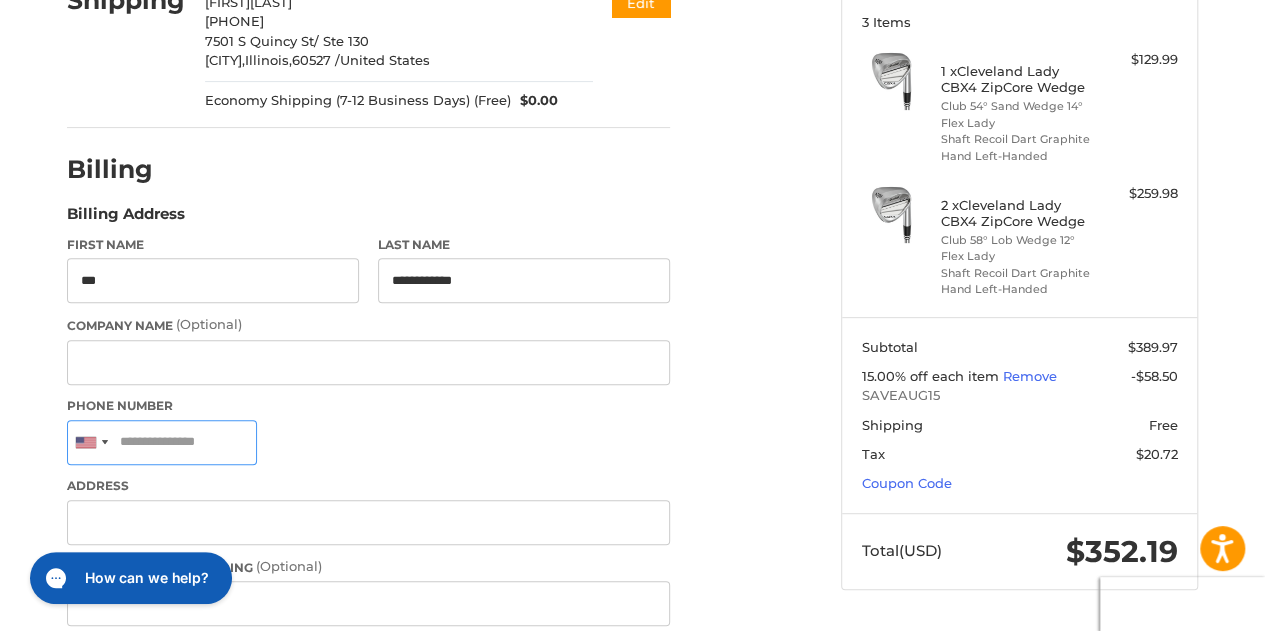 click on "Phone Number" at bounding box center [162, 442] 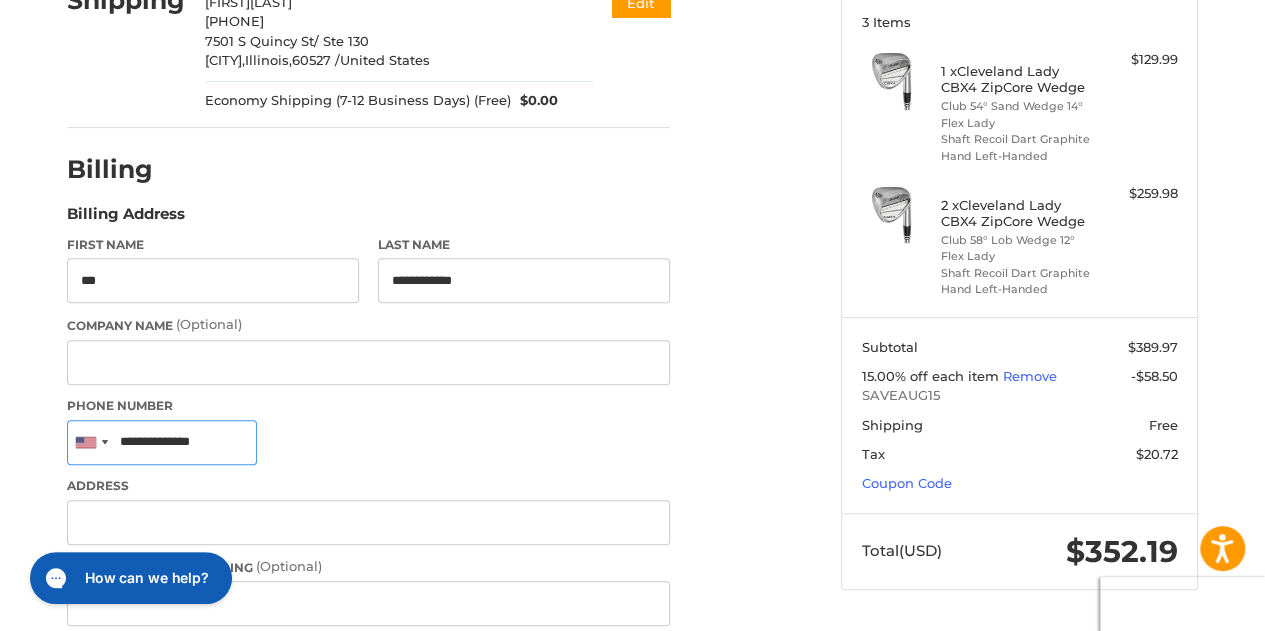 type on "**********" 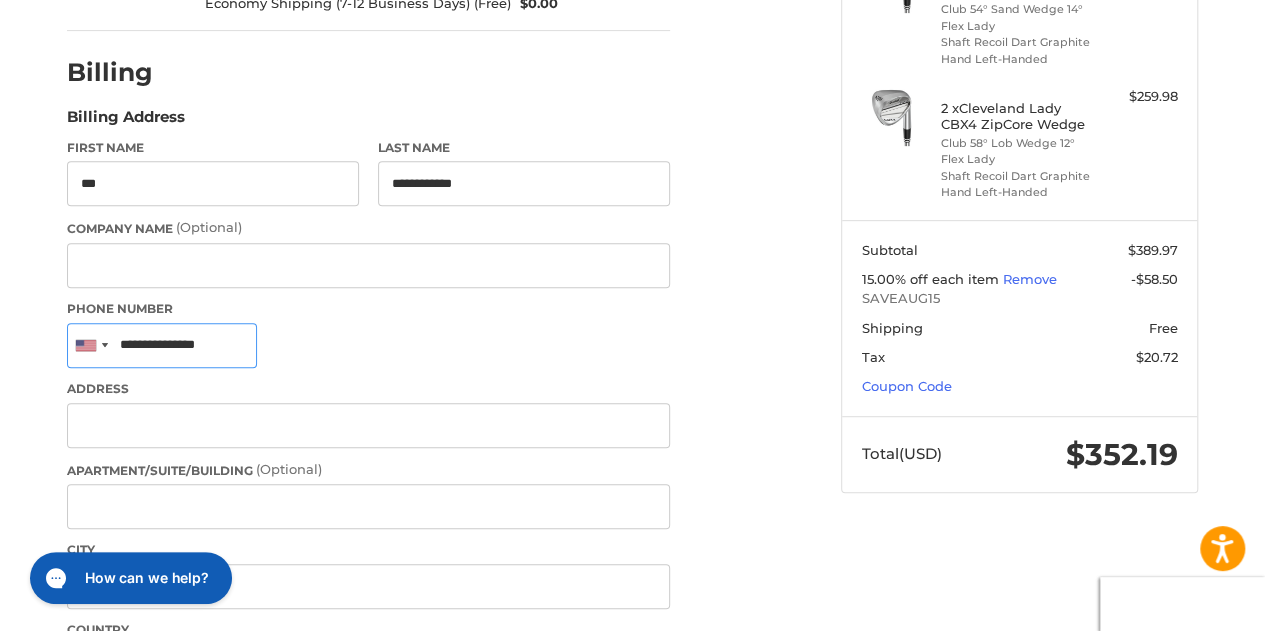 scroll, scrollTop: 478, scrollLeft: 0, axis: vertical 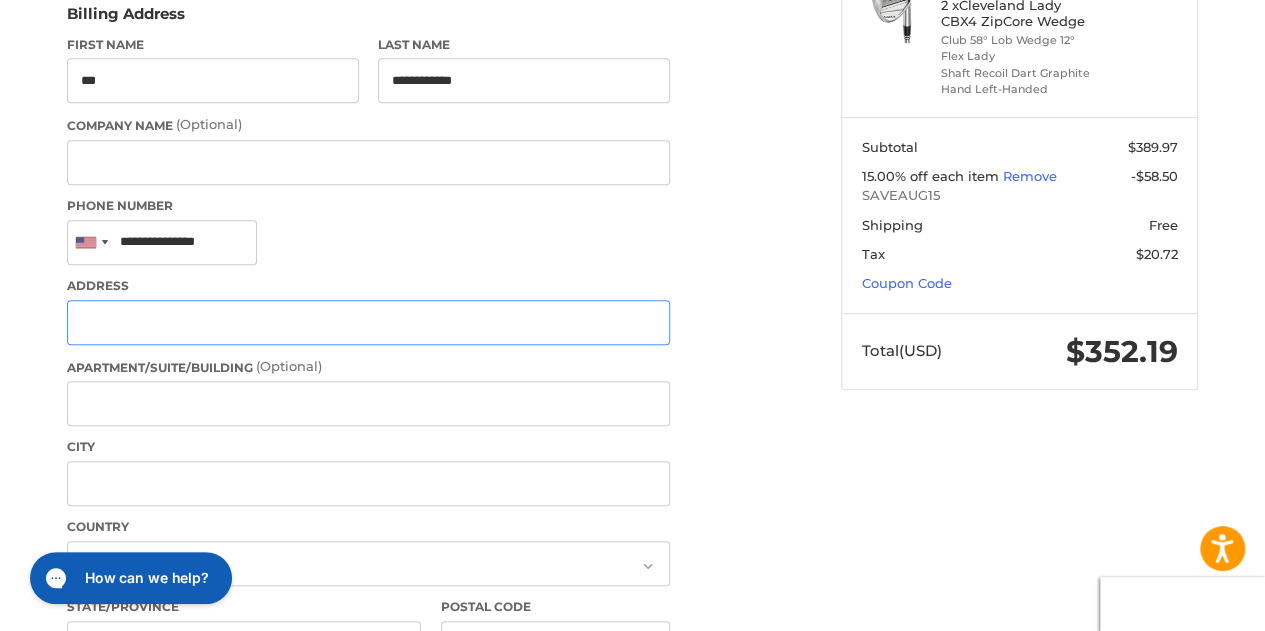 click on "Address" at bounding box center (368, 322) 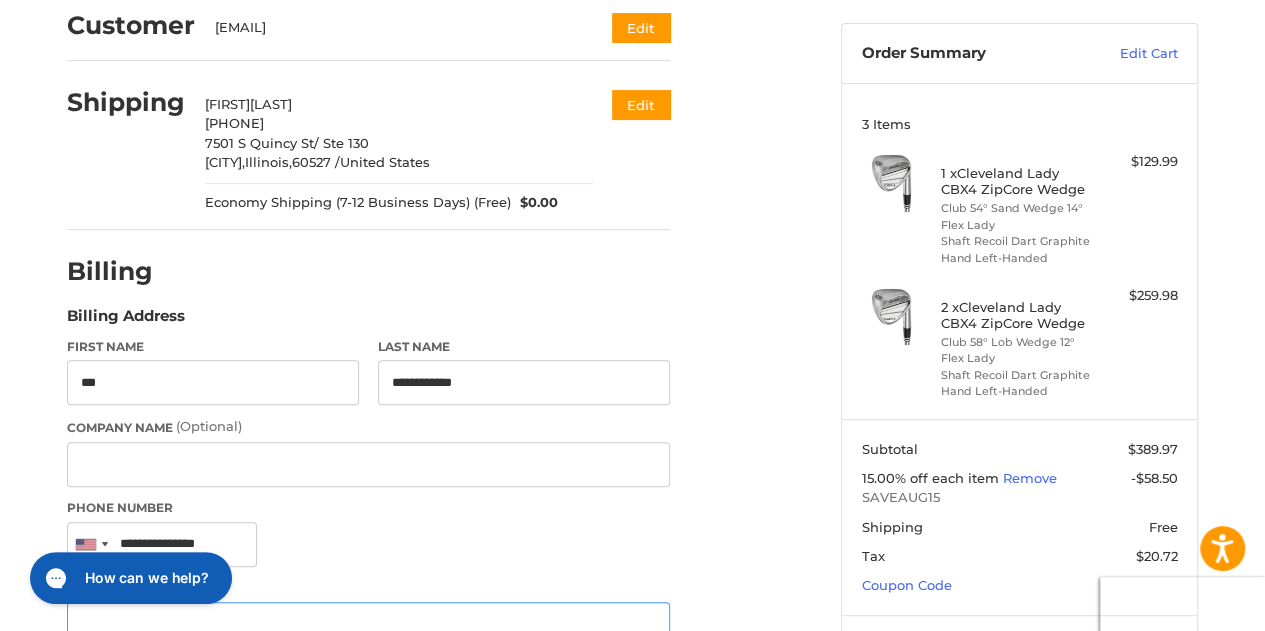 scroll, scrollTop: 0, scrollLeft: 0, axis: both 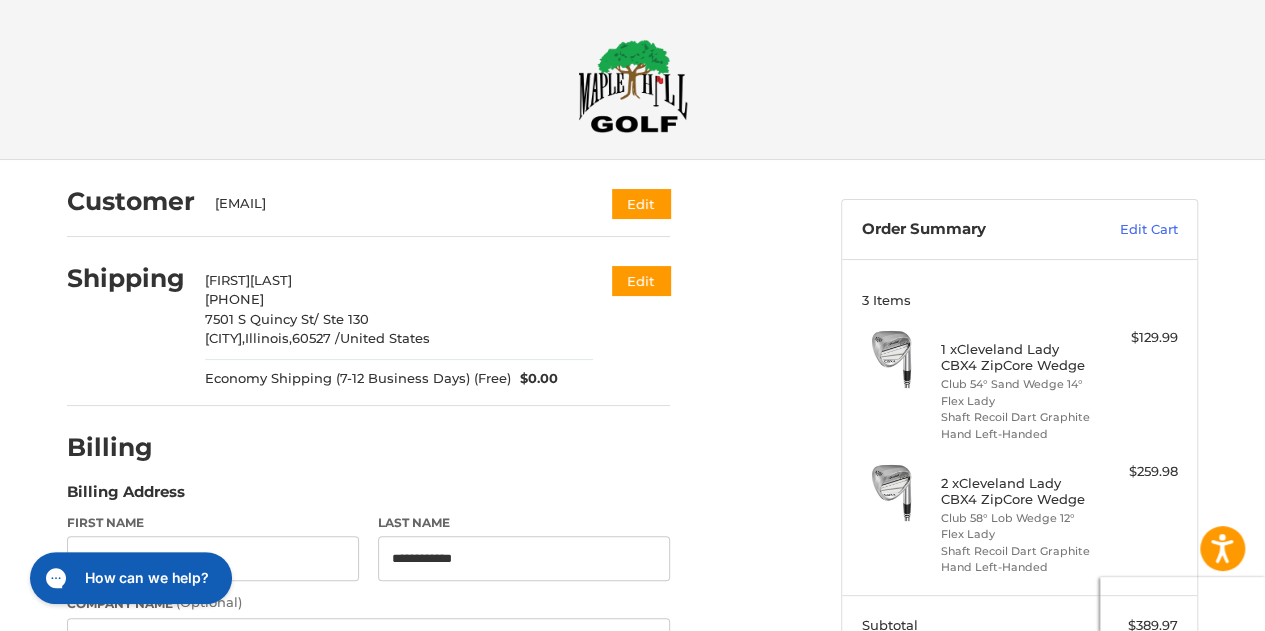 drag, startPoint x: 202, startPoint y: 314, endPoint x: 372, endPoint y: 313, distance: 170.00294 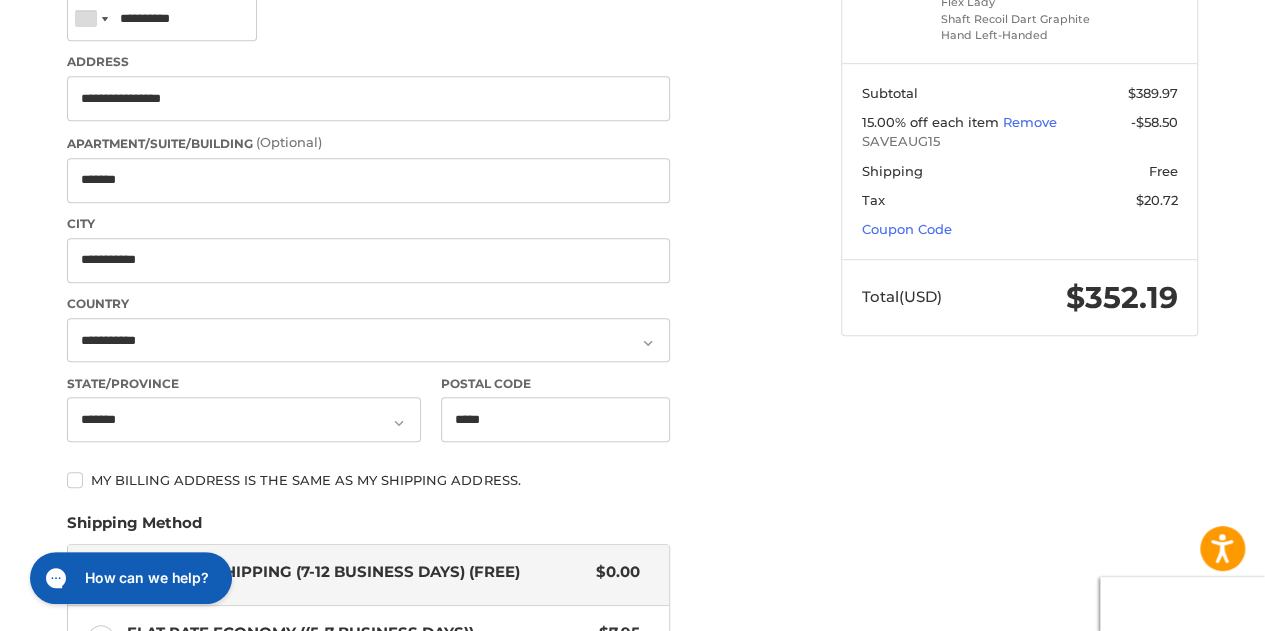 scroll, scrollTop: 536, scrollLeft: 0, axis: vertical 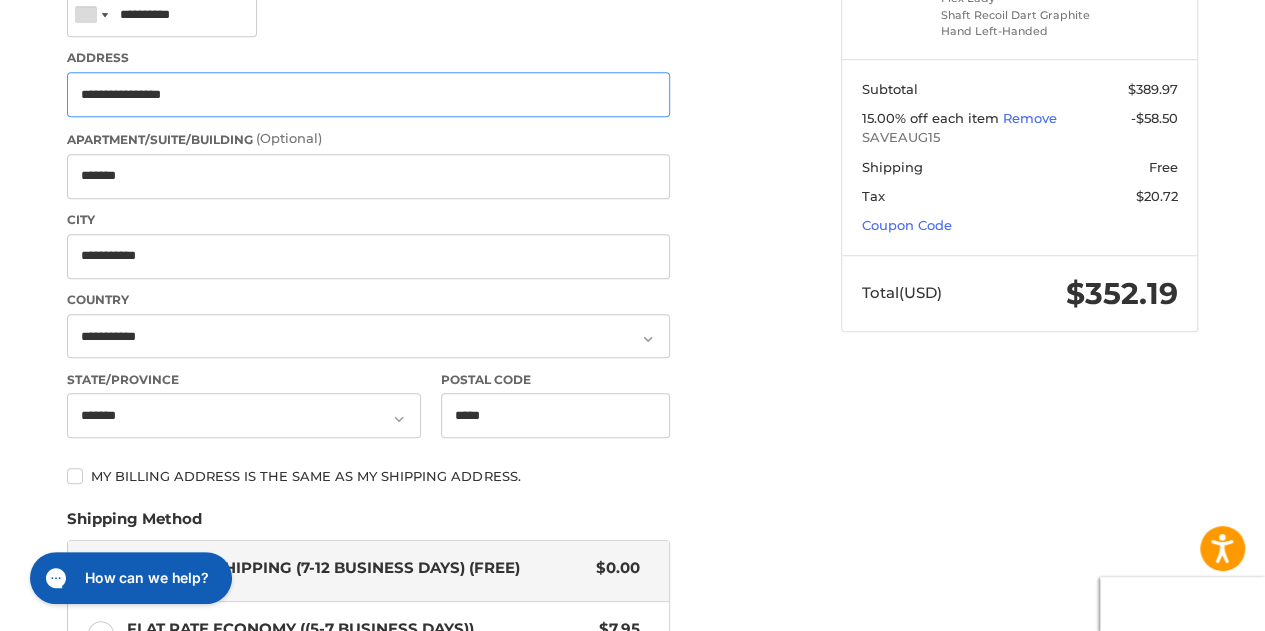click on "**********" at bounding box center (368, 94) 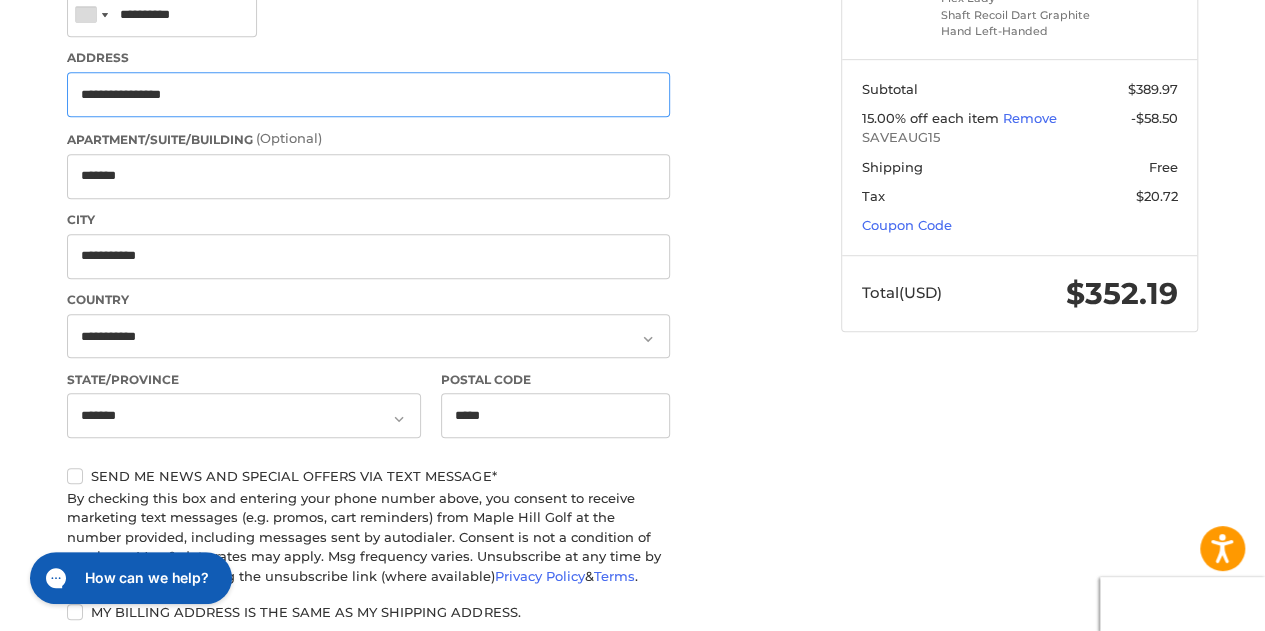 click on "**********" at bounding box center (368, 94) 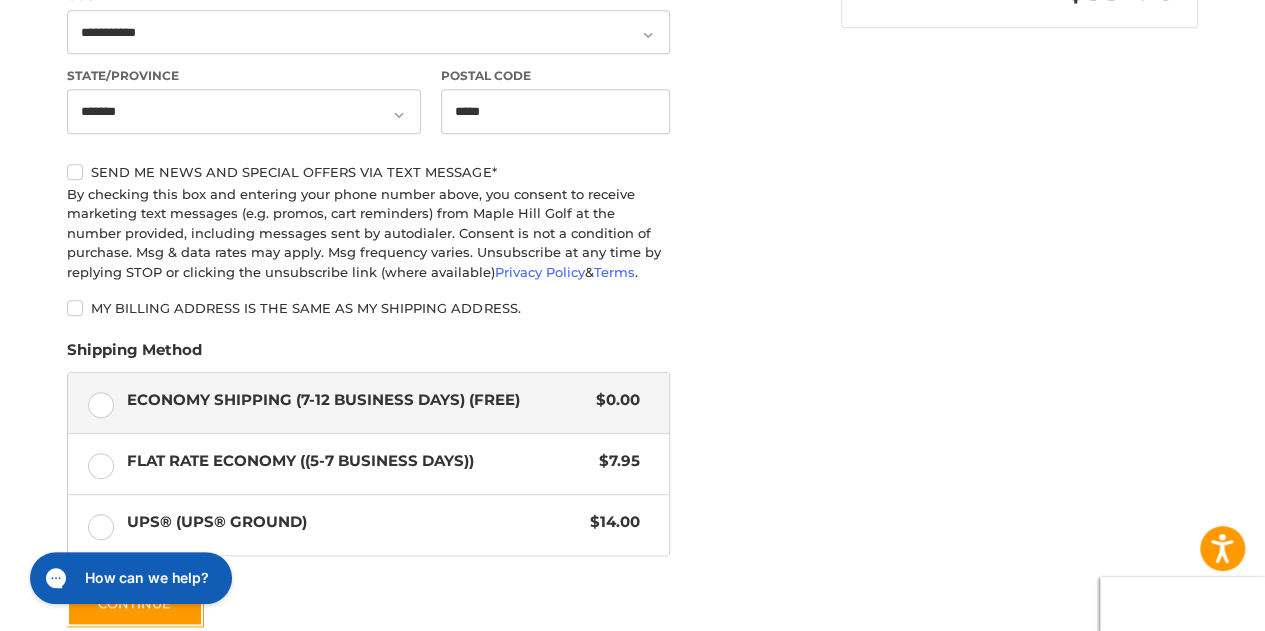 scroll, scrollTop: 1030, scrollLeft: 0, axis: vertical 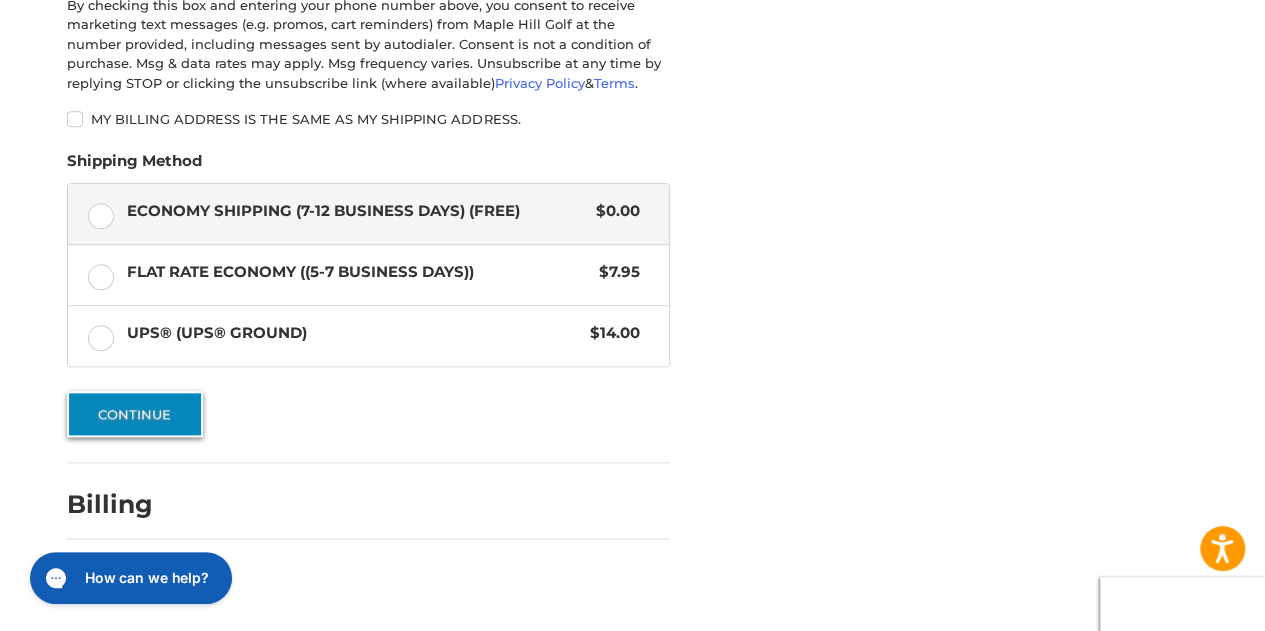 click on "Continue" at bounding box center [135, 414] 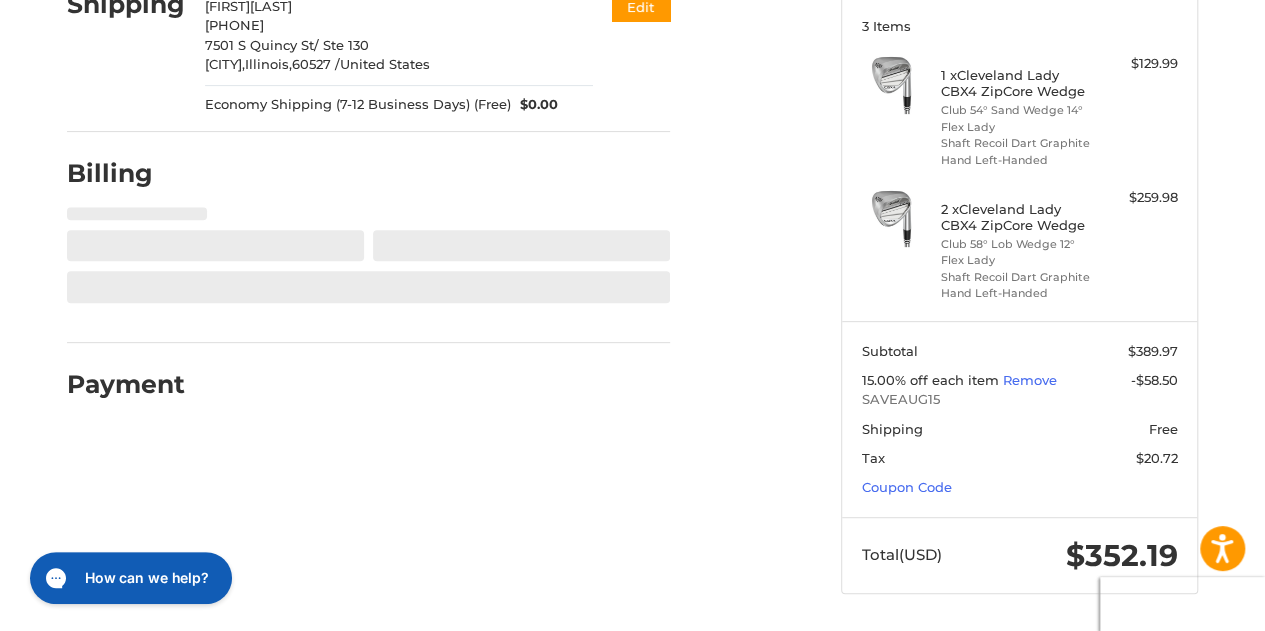 select on "**" 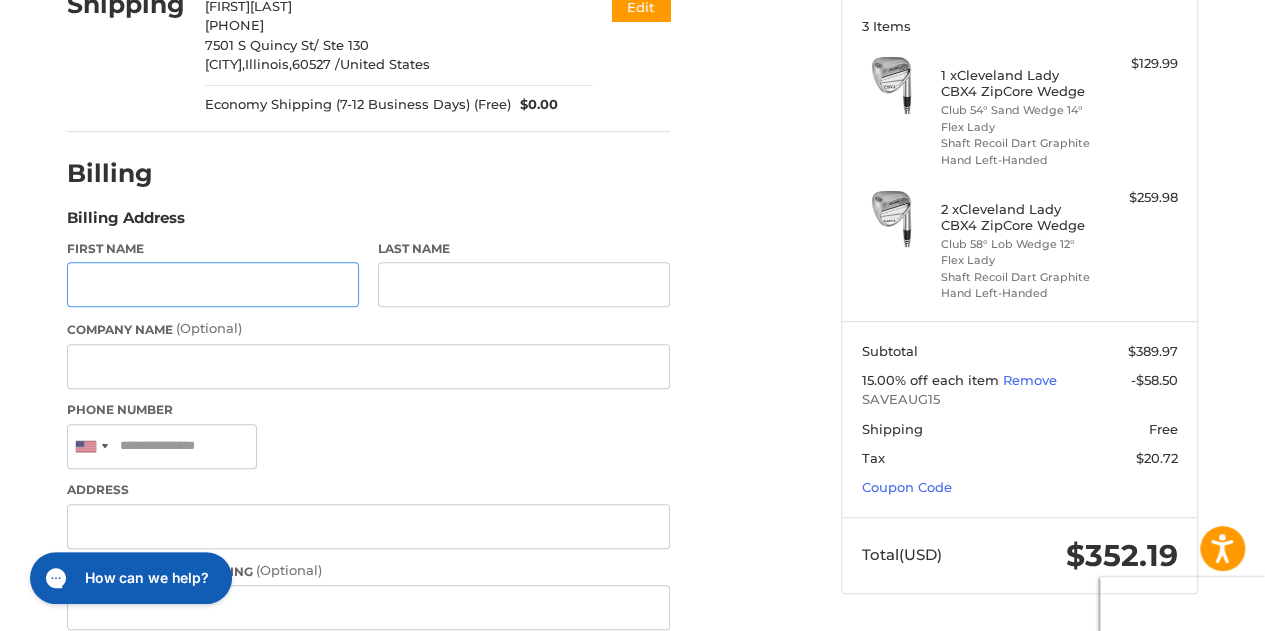 scroll, scrollTop: 278, scrollLeft: 0, axis: vertical 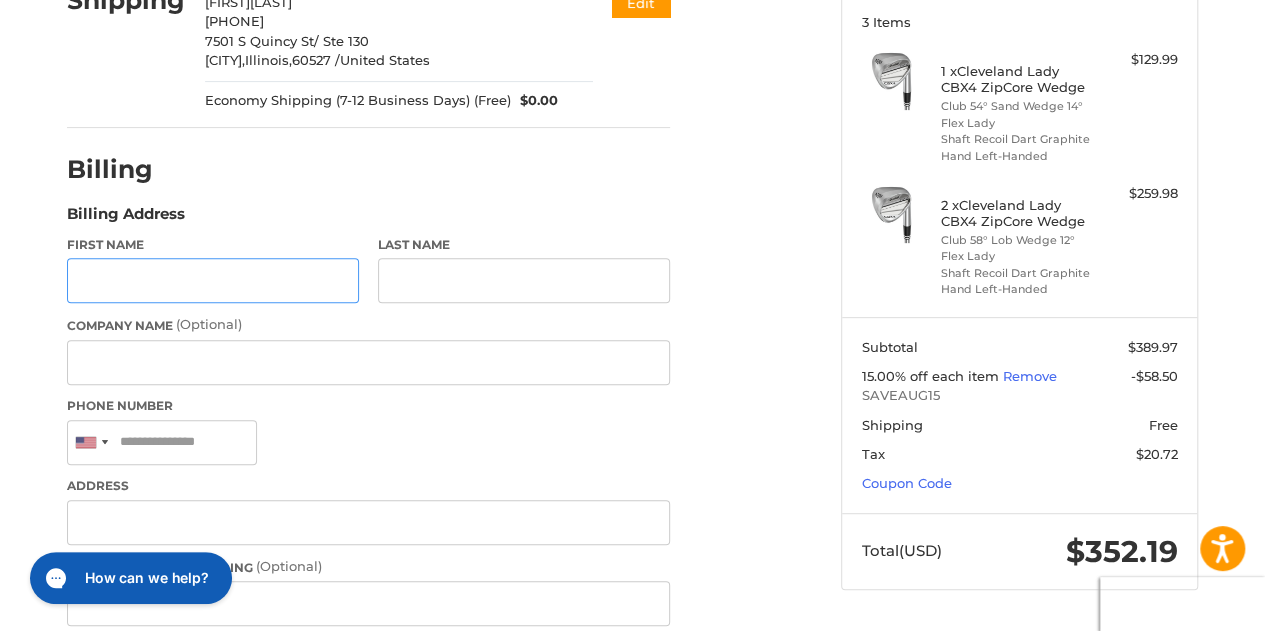 click on "First Name" at bounding box center (213, 280) 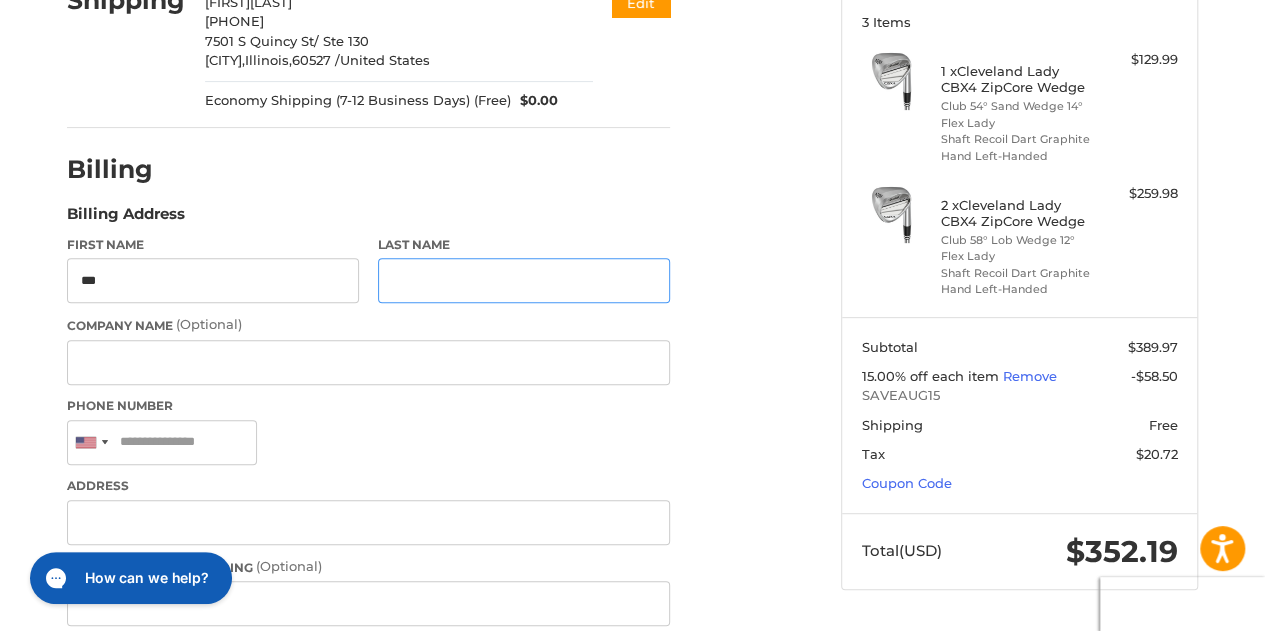 click on "Last Name" at bounding box center [524, 280] 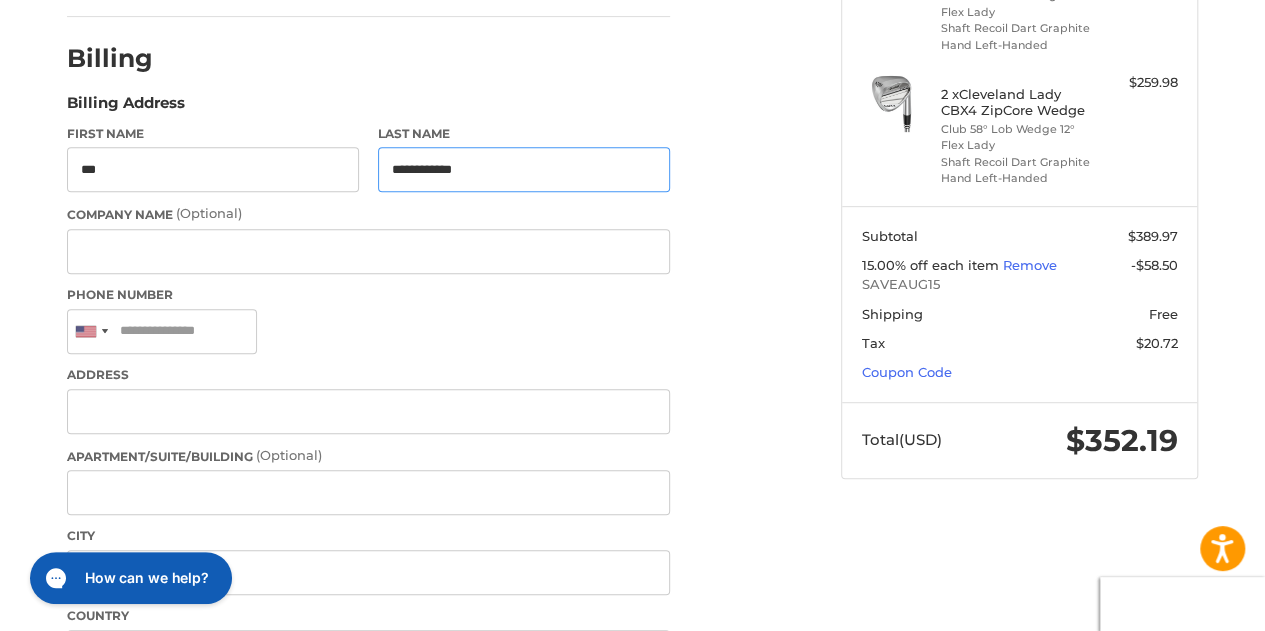 scroll, scrollTop: 578, scrollLeft: 0, axis: vertical 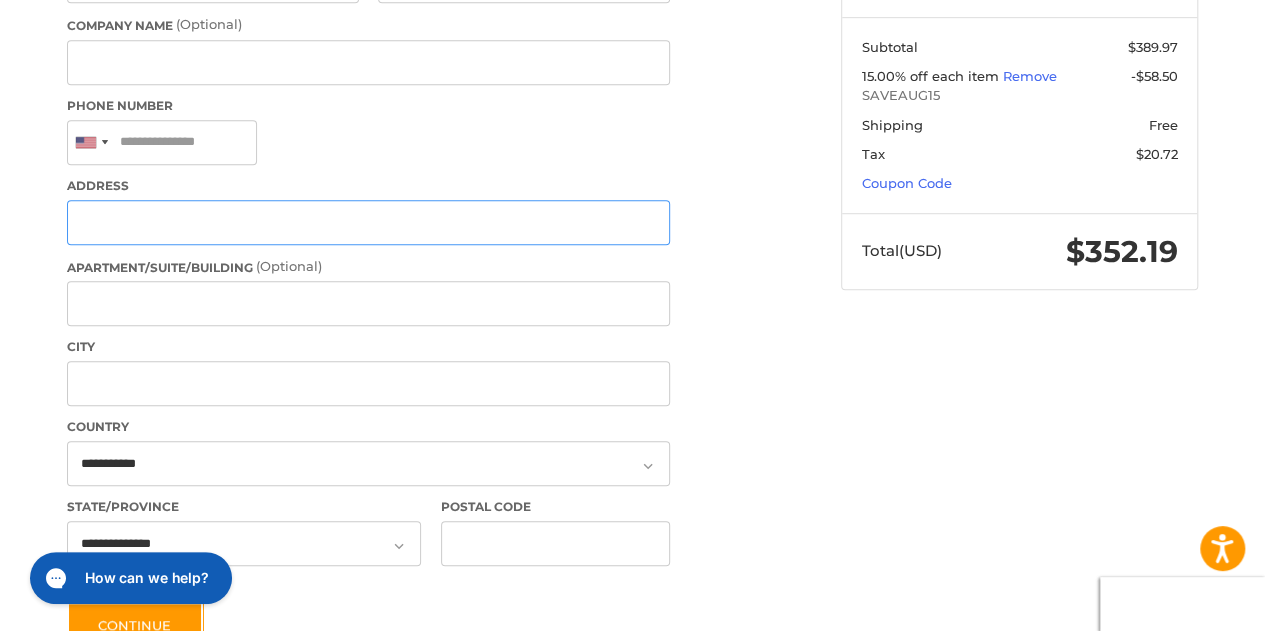 click on "Address" at bounding box center (368, 222) 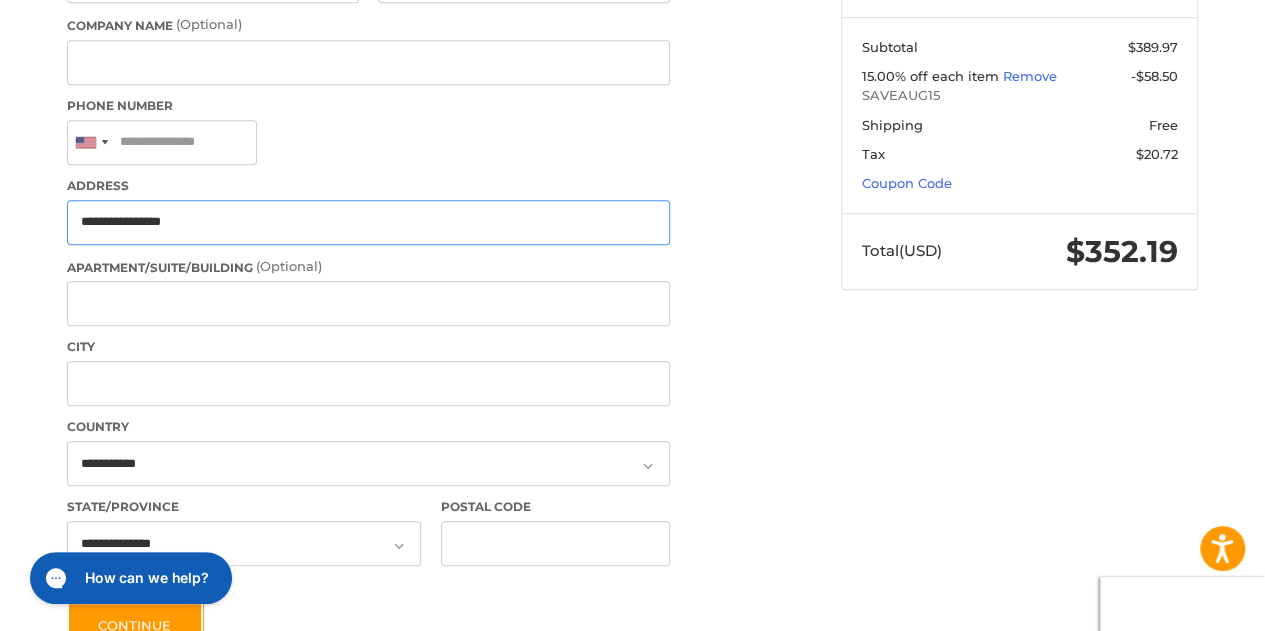 type on "**********" 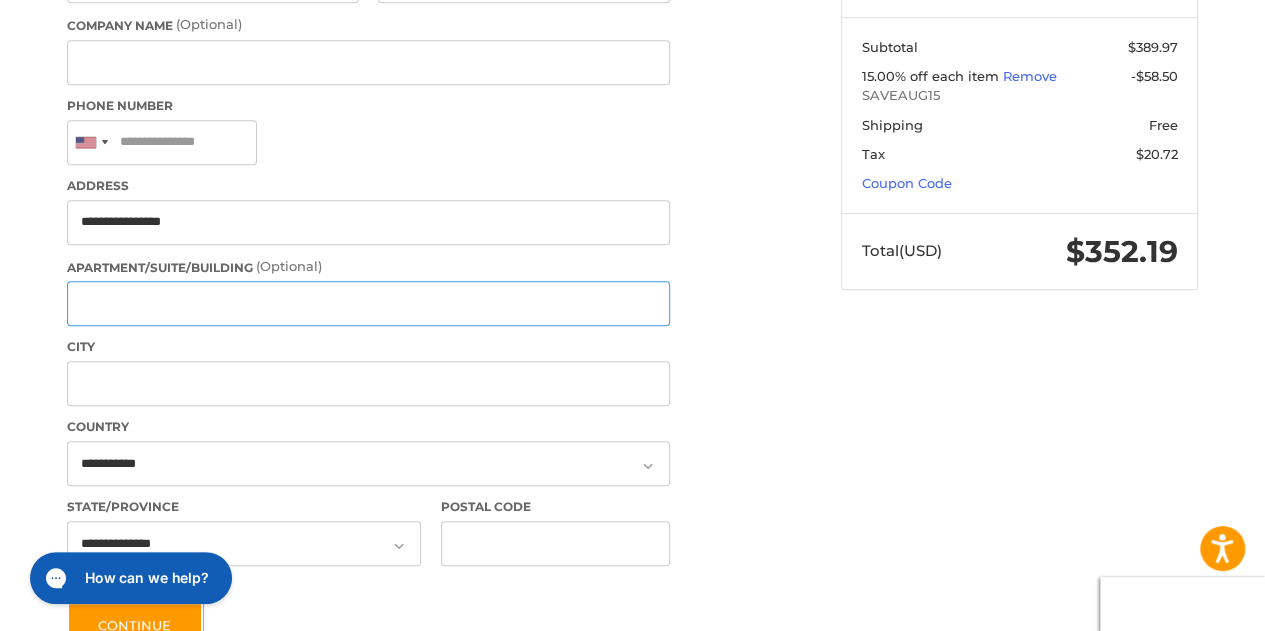 click on "Apartment/Suite/Building   (Optional)" at bounding box center [368, 303] 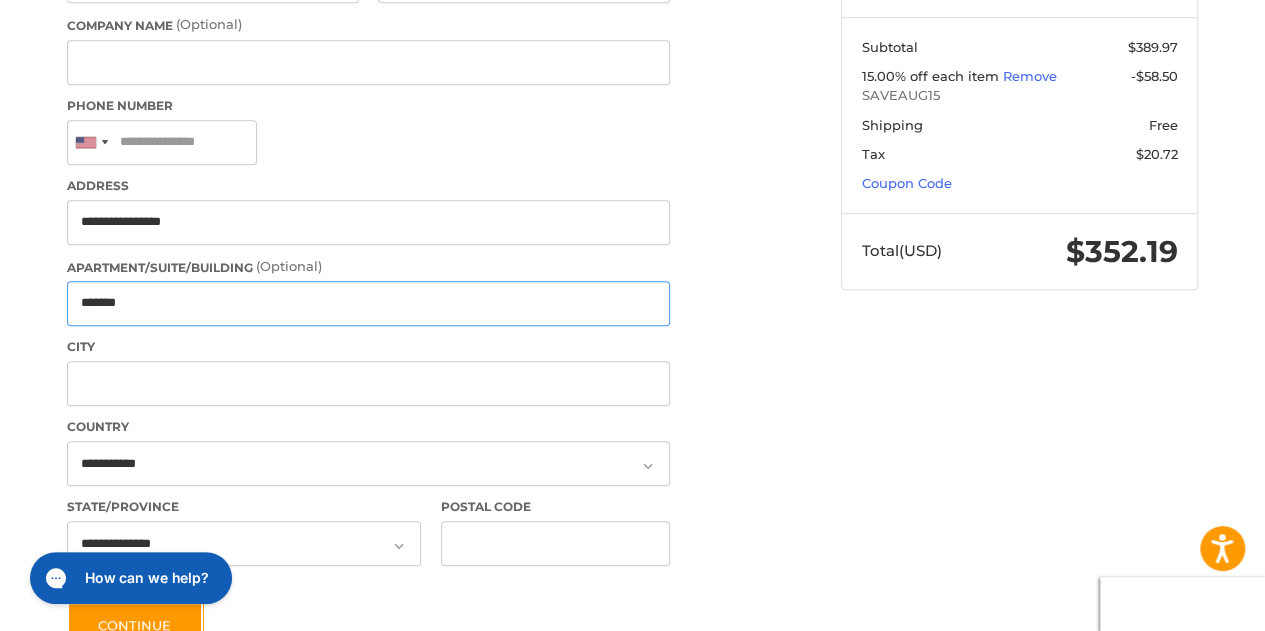 type on "*******" 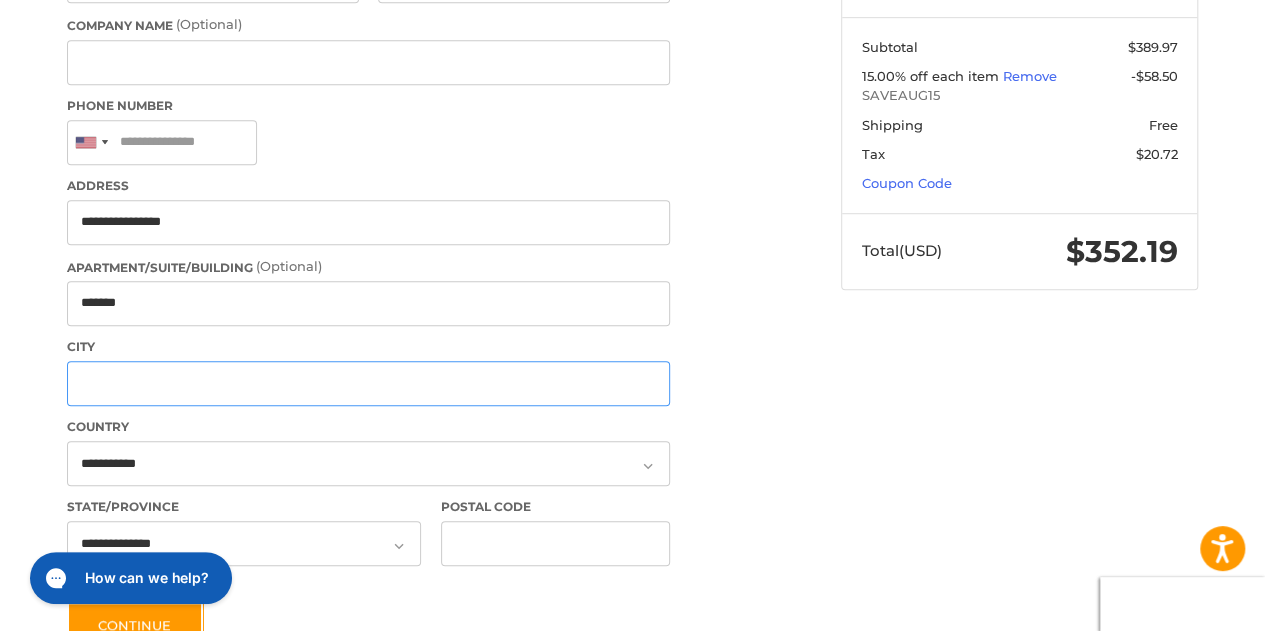 click on "City" at bounding box center (368, 383) 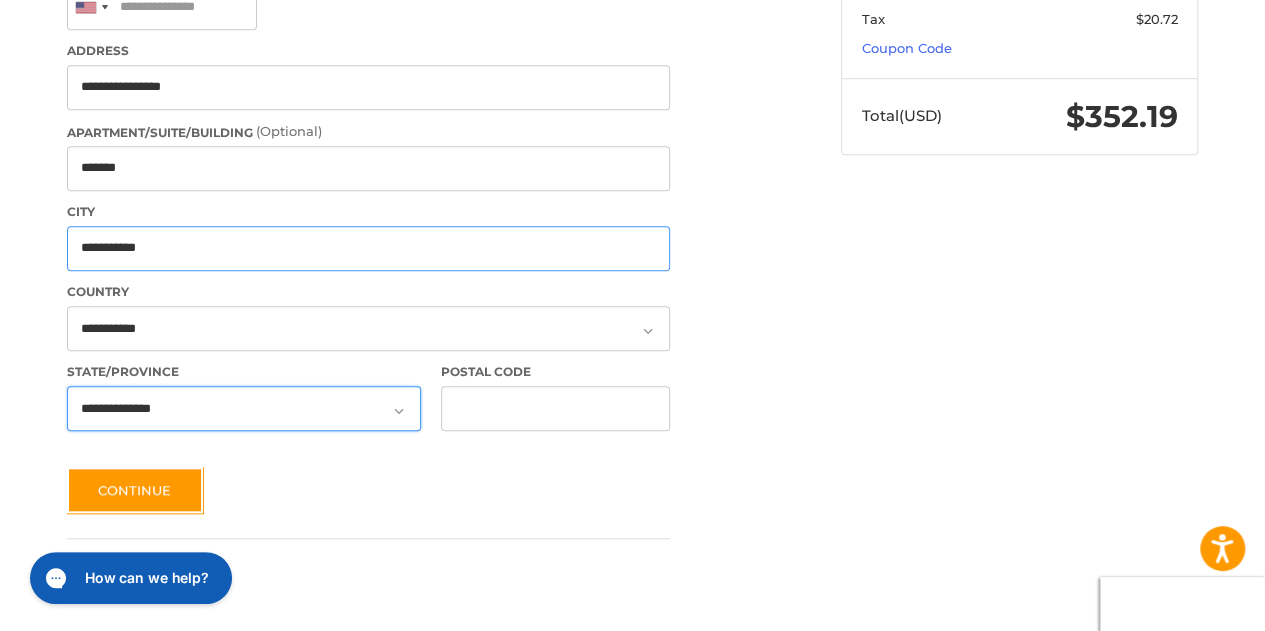 scroll, scrollTop: 714, scrollLeft: 0, axis: vertical 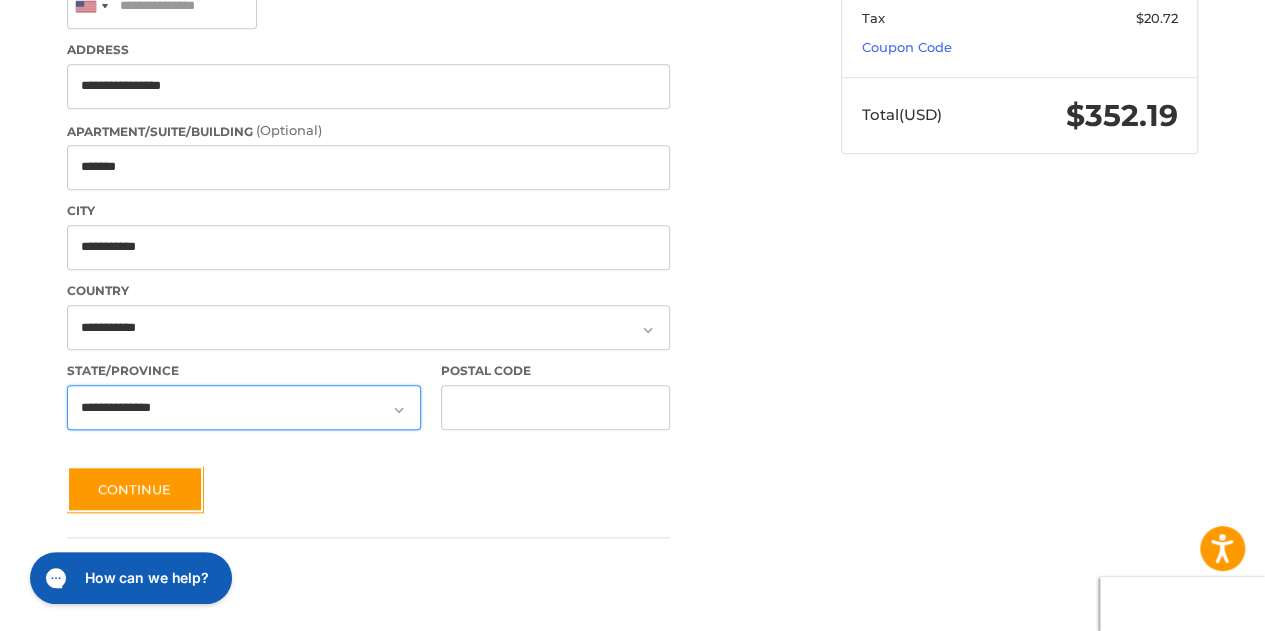 click on "**********" at bounding box center (244, 407) 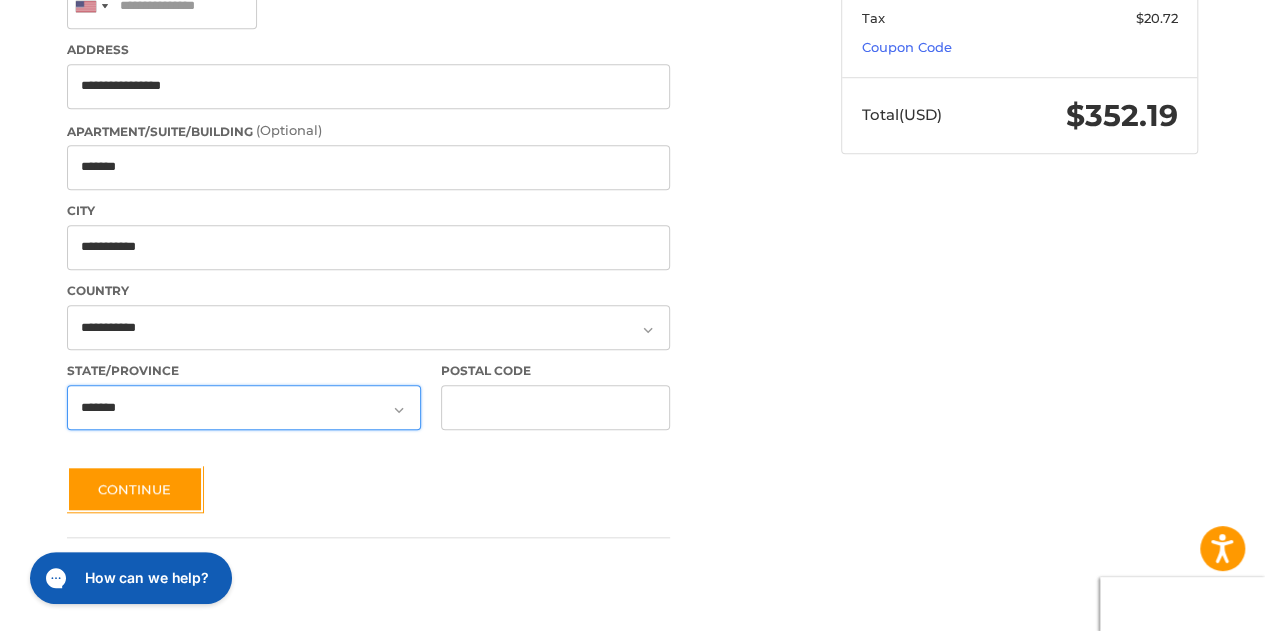click on "**********" at bounding box center (244, 407) 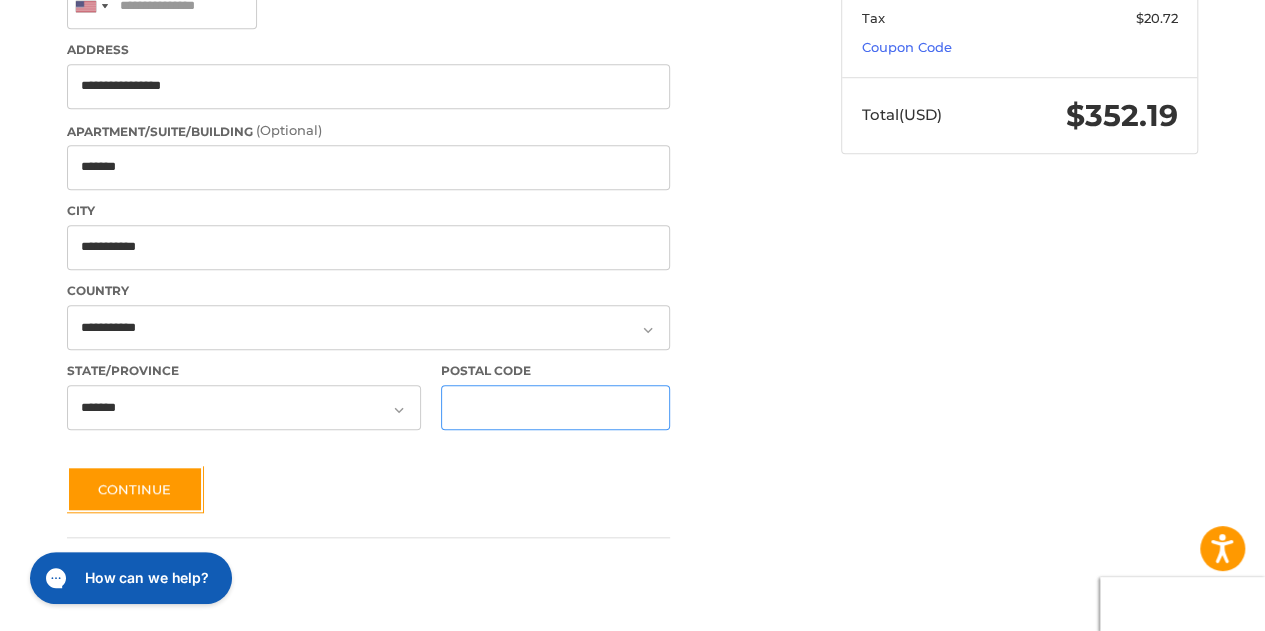 click on "Postal Code" at bounding box center [556, 407] 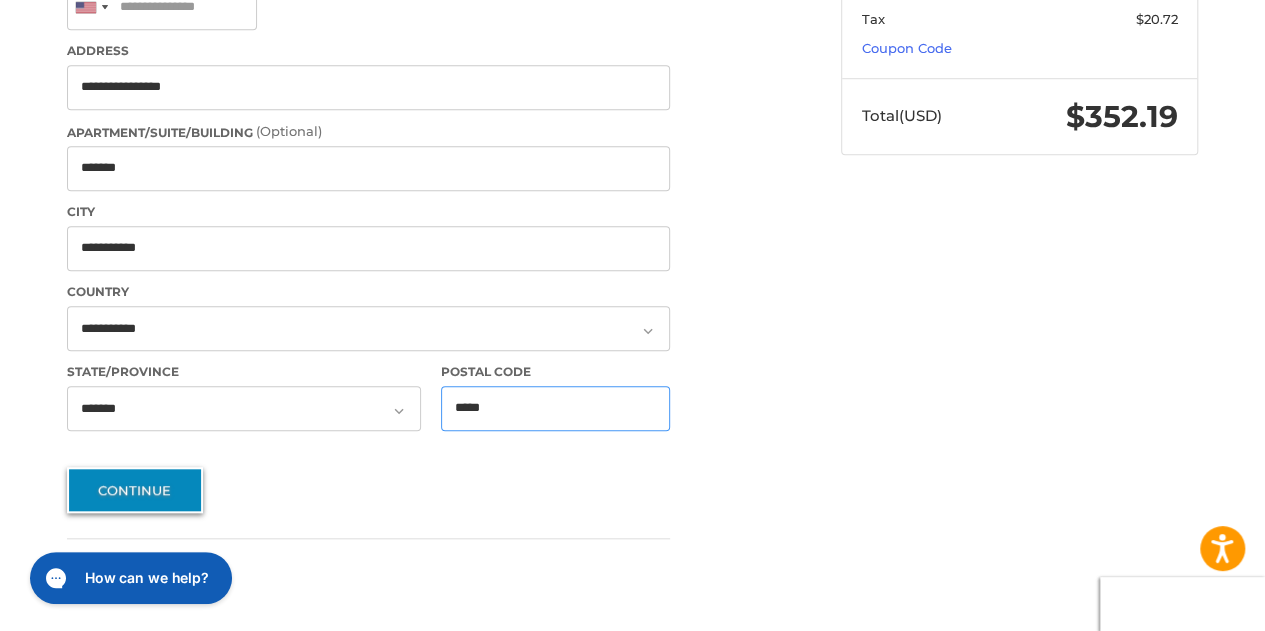 type on "*****" 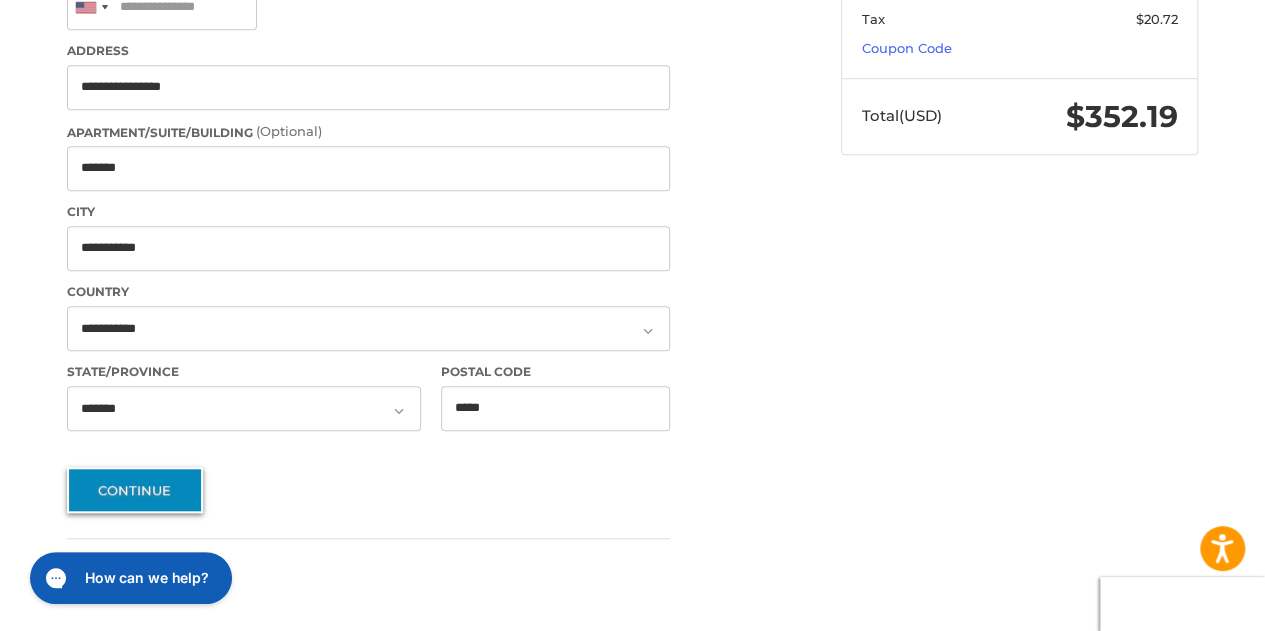 click on "Continue" at bounding box center [135, 490] 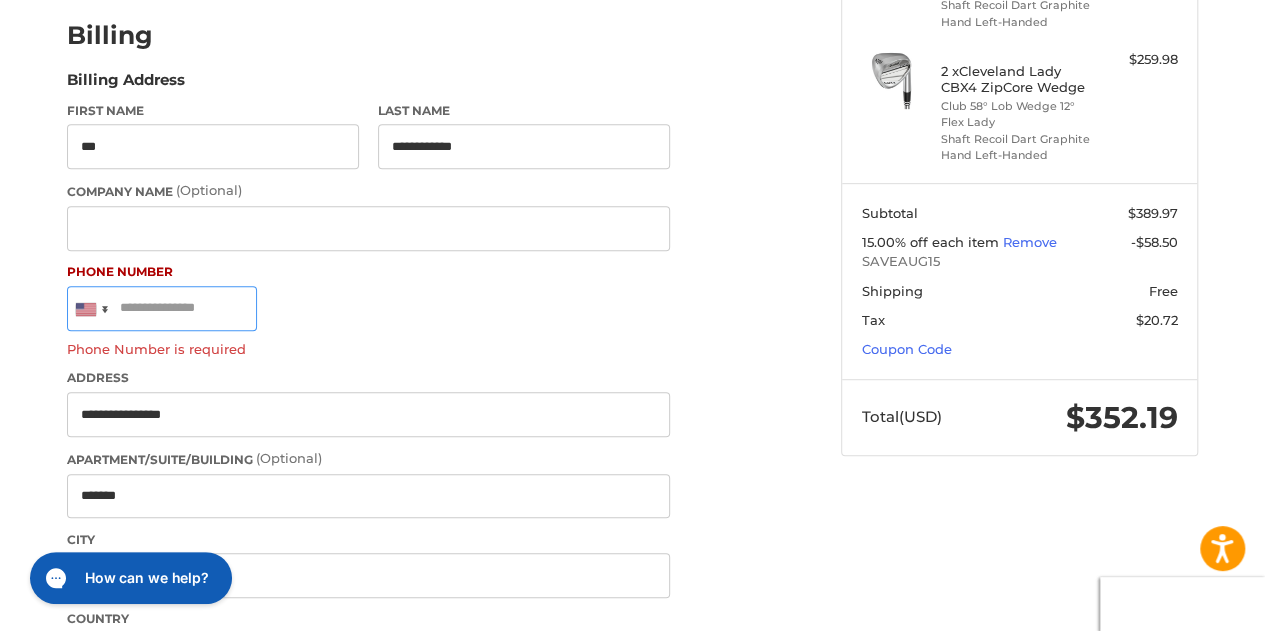 scroll, scrollTop: 403, scrollLeft: 0, axis: vertical 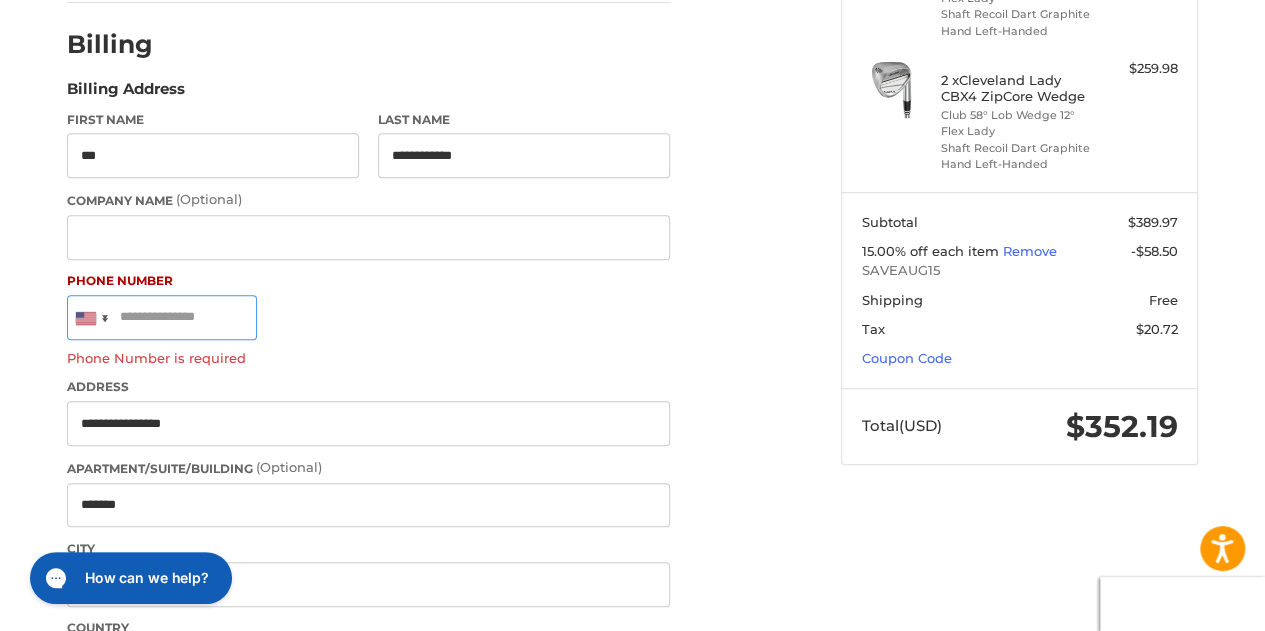click on "Phone Number" at bounding box center (162, 317) 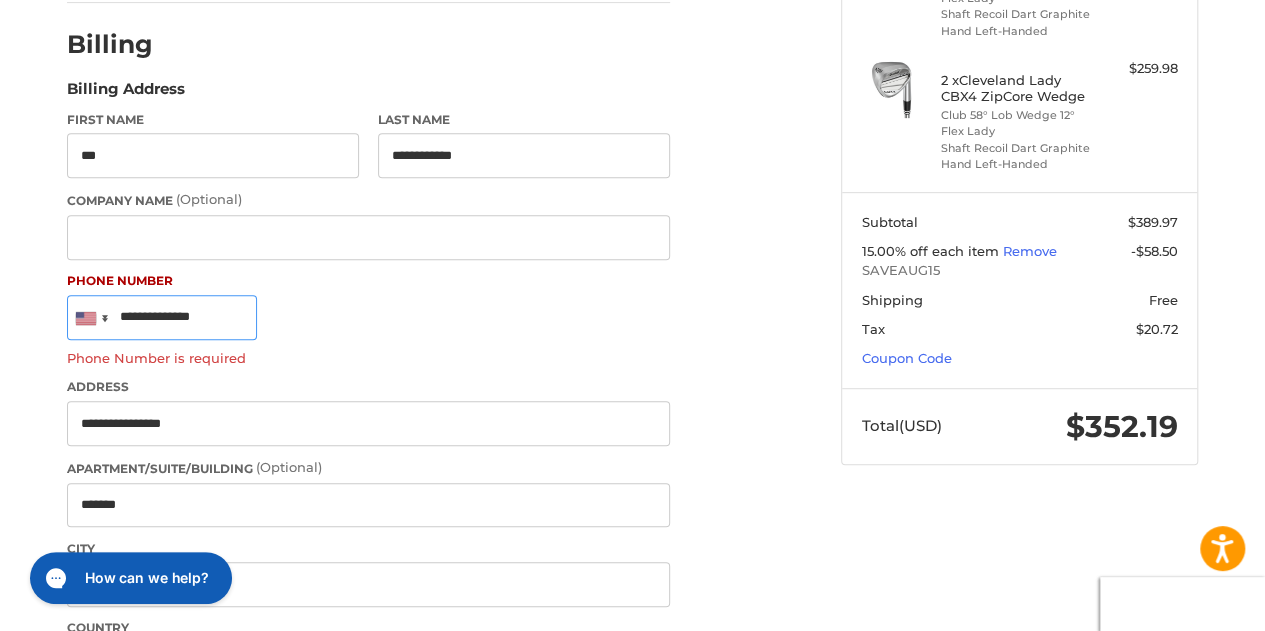 type on "**********" 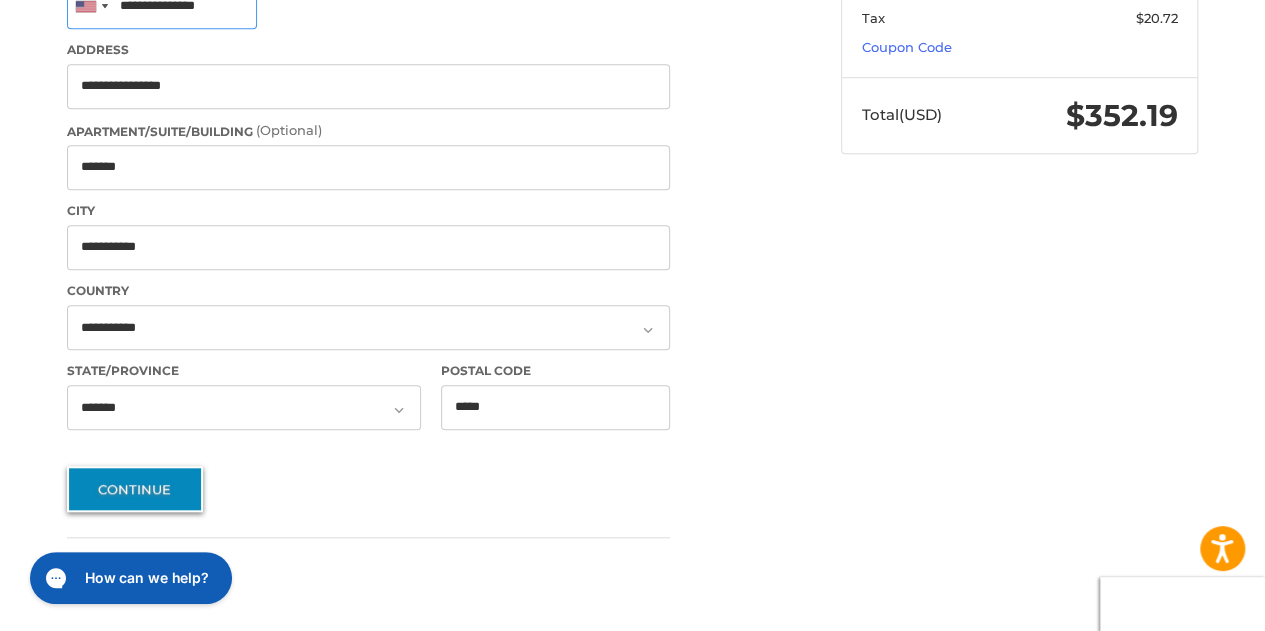 scroll, scrollTop: 713, scrollLeft: 0, axis: vertical 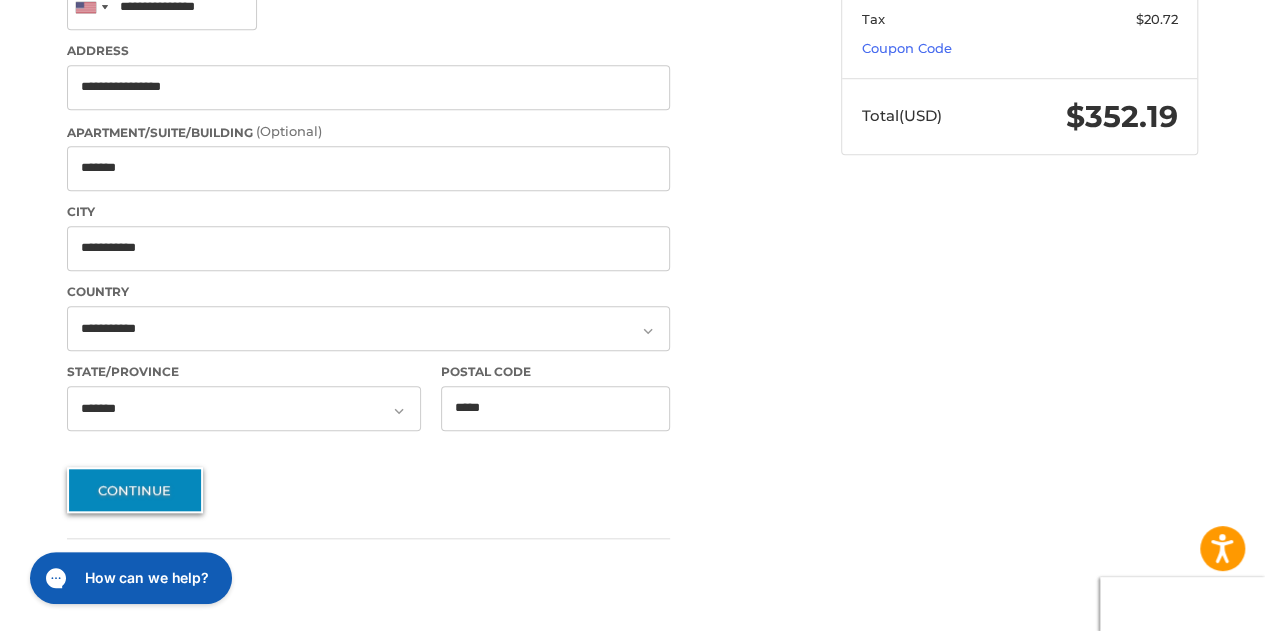 click on "Continue" at bounding box center (135, 490) 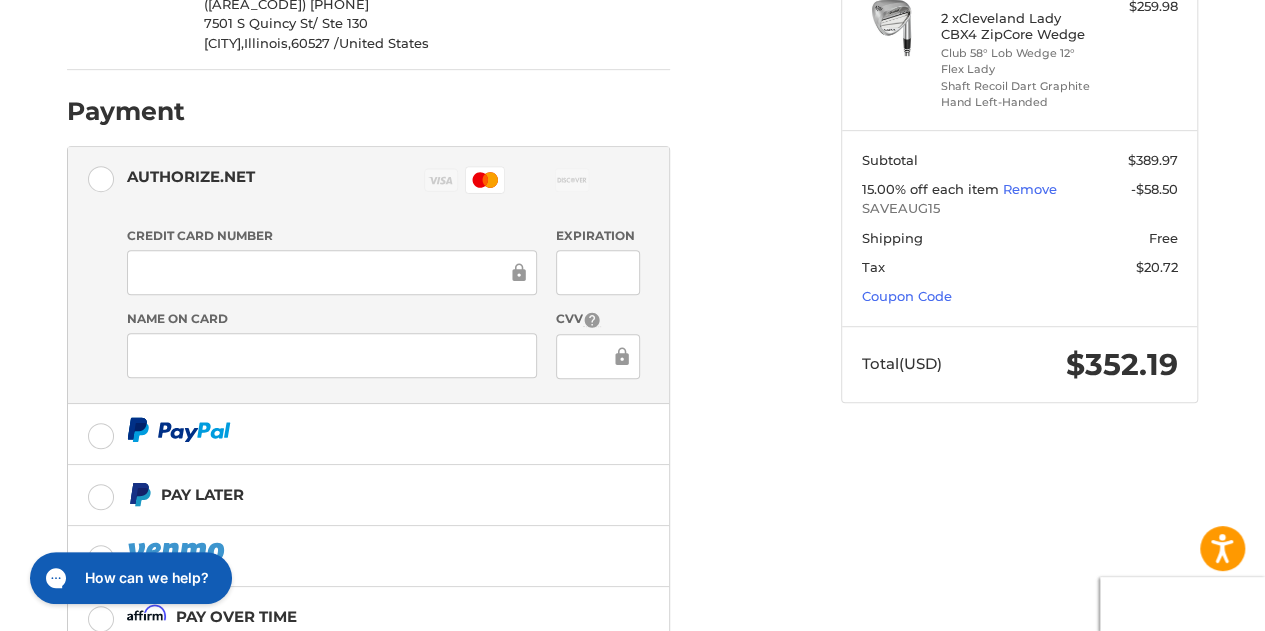 scroll, scrollTop: 474, scrollLeft: 0, axis: vertical 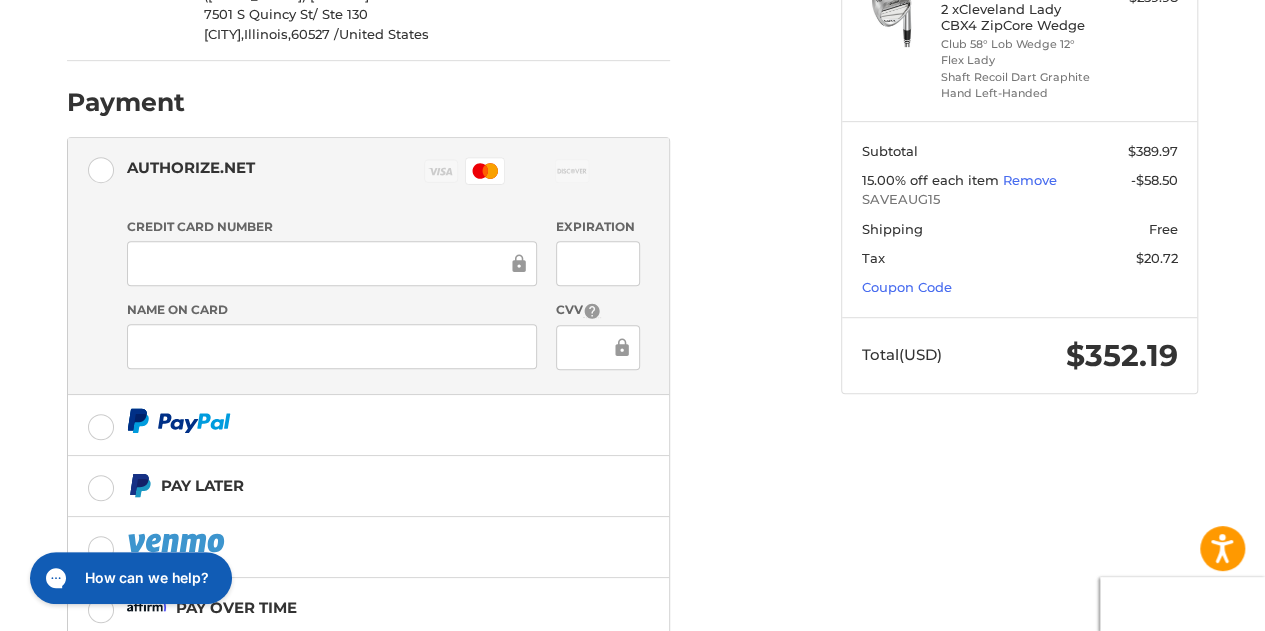 click at bounding box center (597, 347) 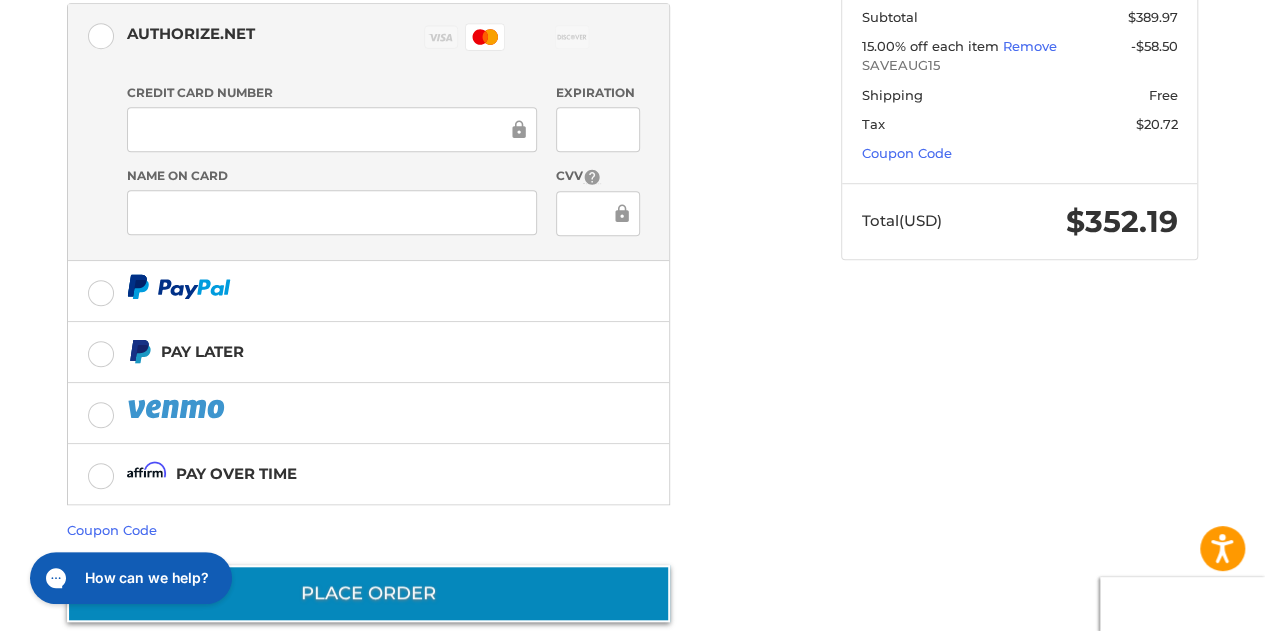 scroll, scrollTop: 638, scrollLeft: 0, axis: vertical 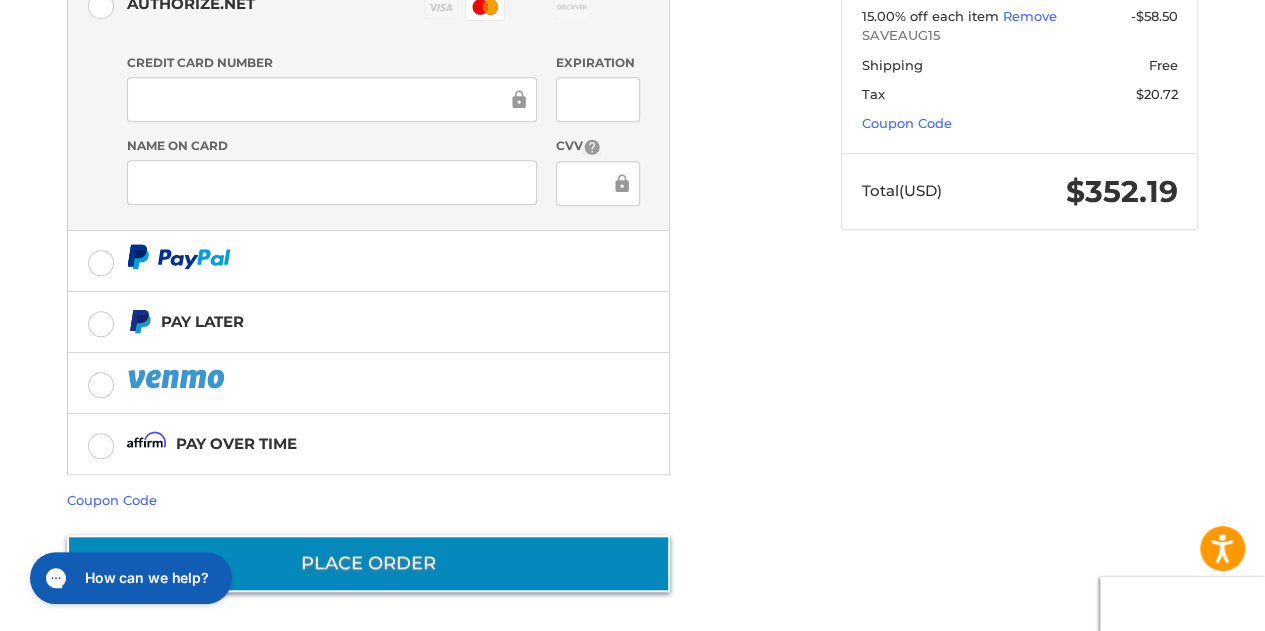 click on "Place Order" at bounding box center (368, 563) 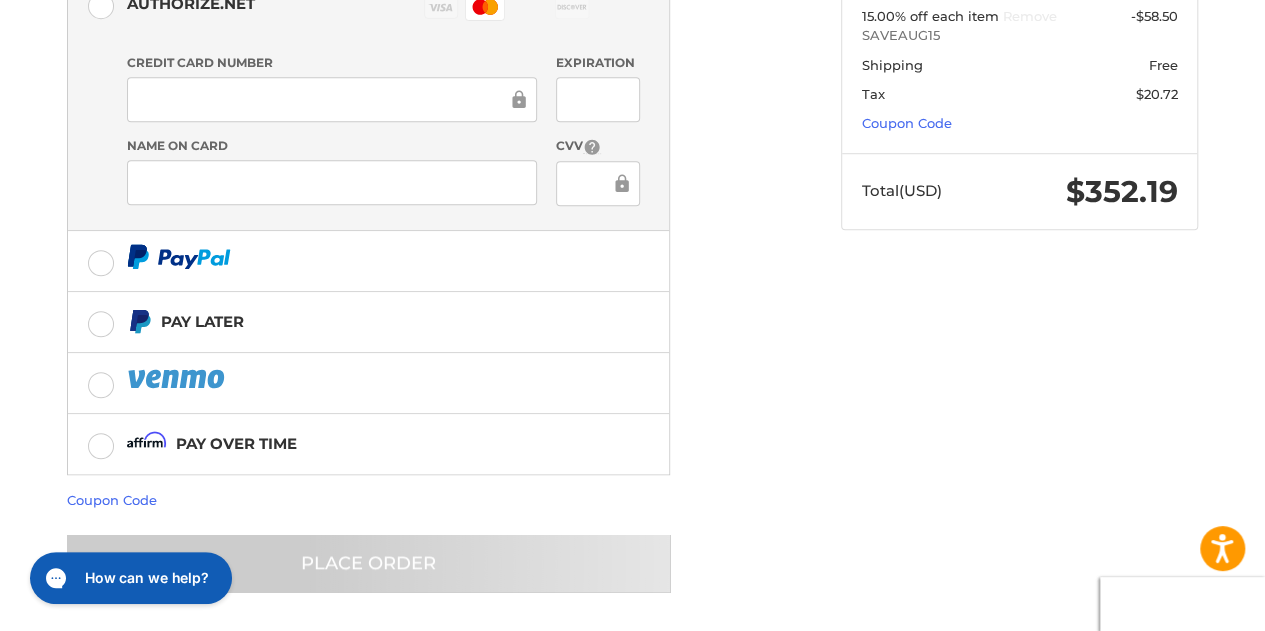 scroll, scrollTop: 86, scrollLeft: 0, axis: vertical 